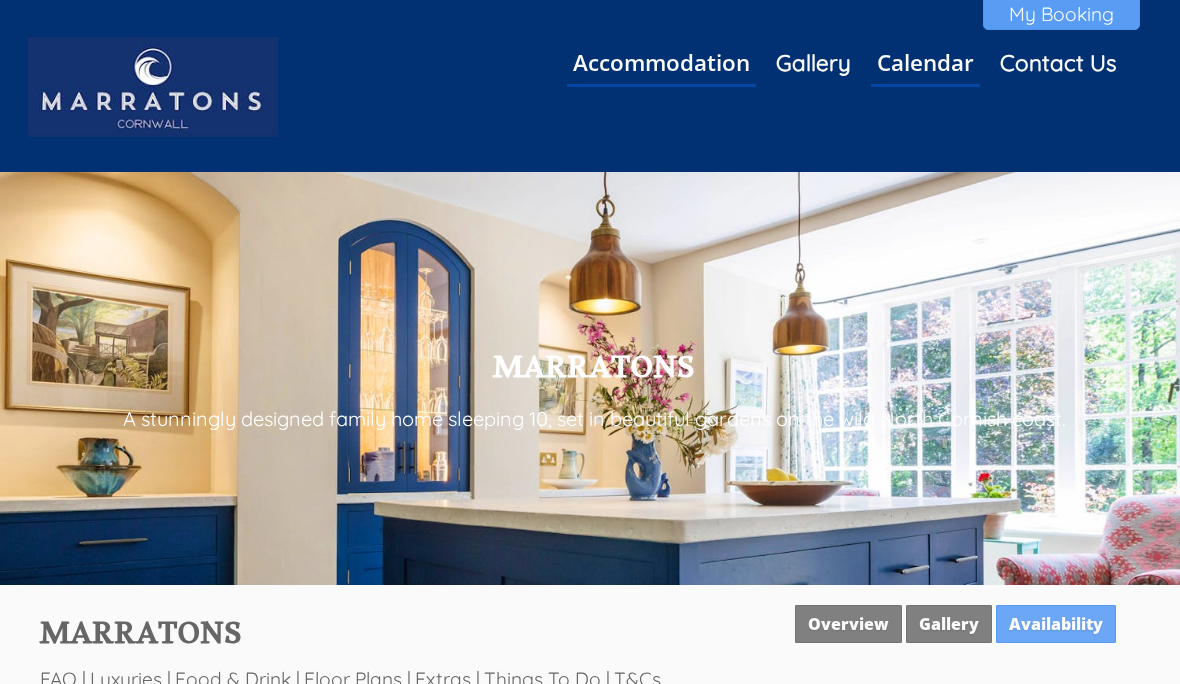 scroll, scrollTop: 0, scrollLeft: 0, axis: both 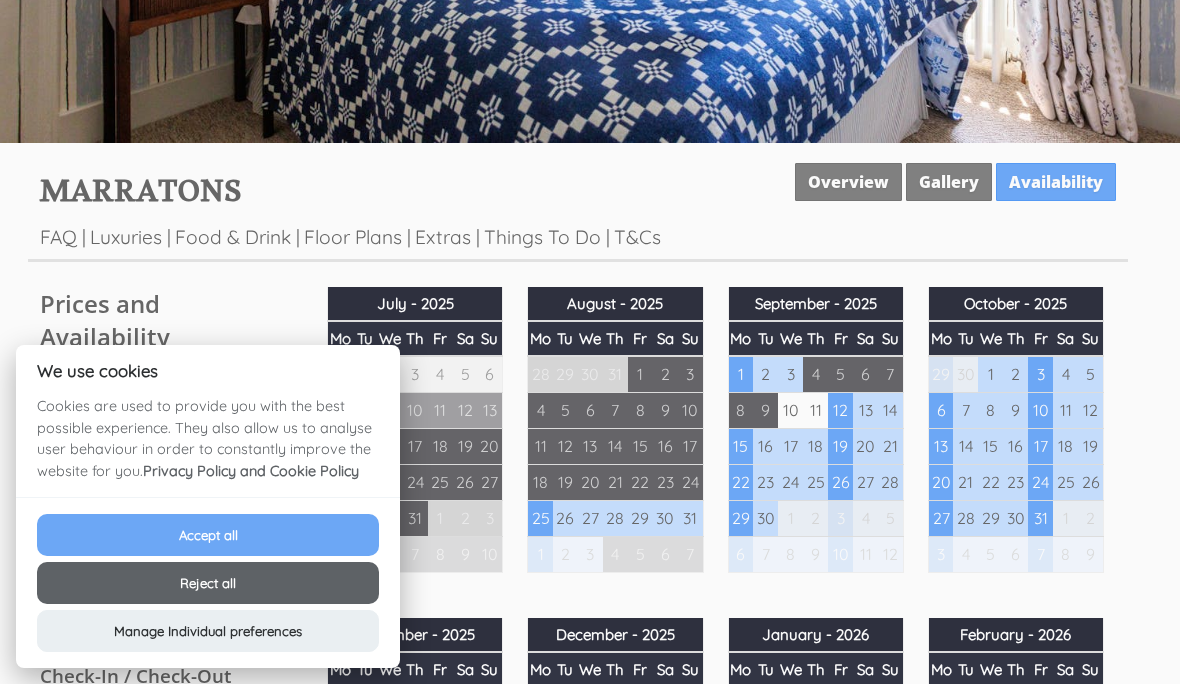 click on "Reject all" at bounding box center (208, 583) 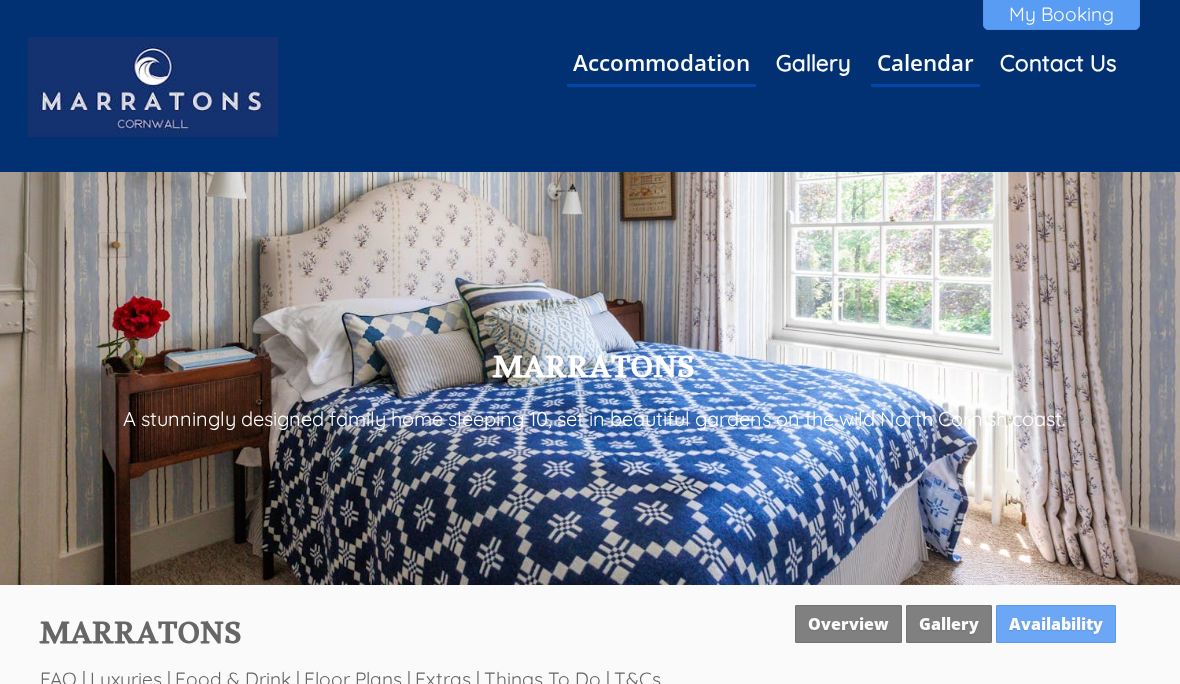 scroll, scrollTop: 0, scrollLeft: 0, axis: both 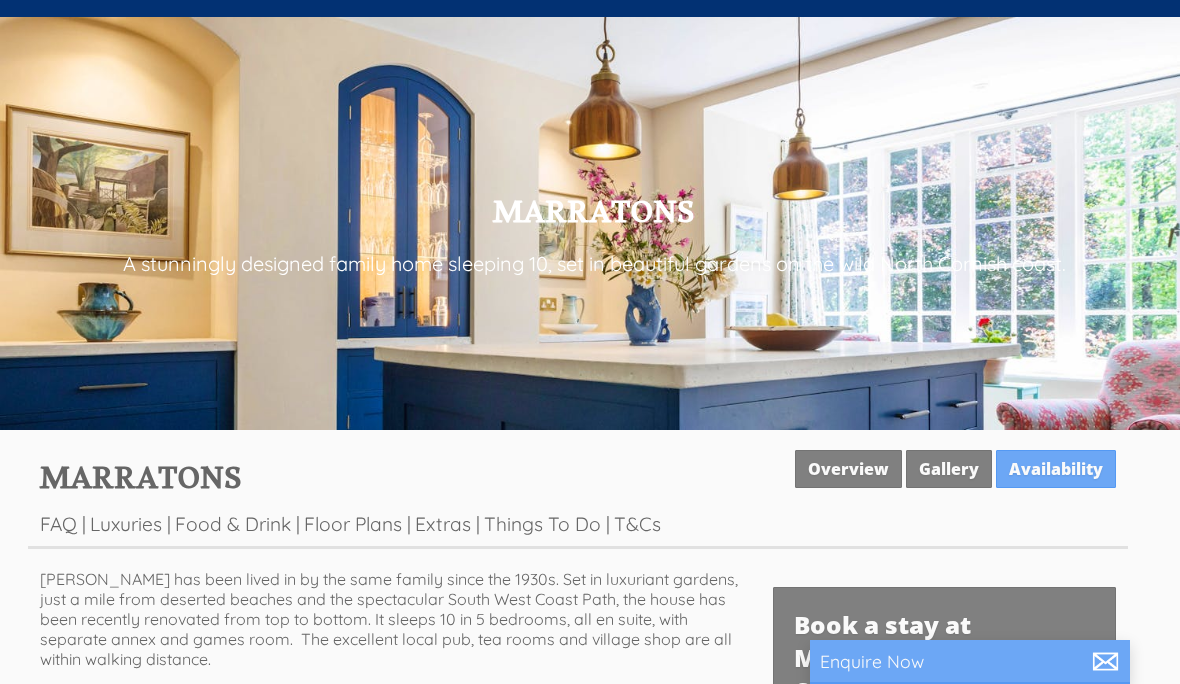 click on "Overview" at bounding box center [848, 469] 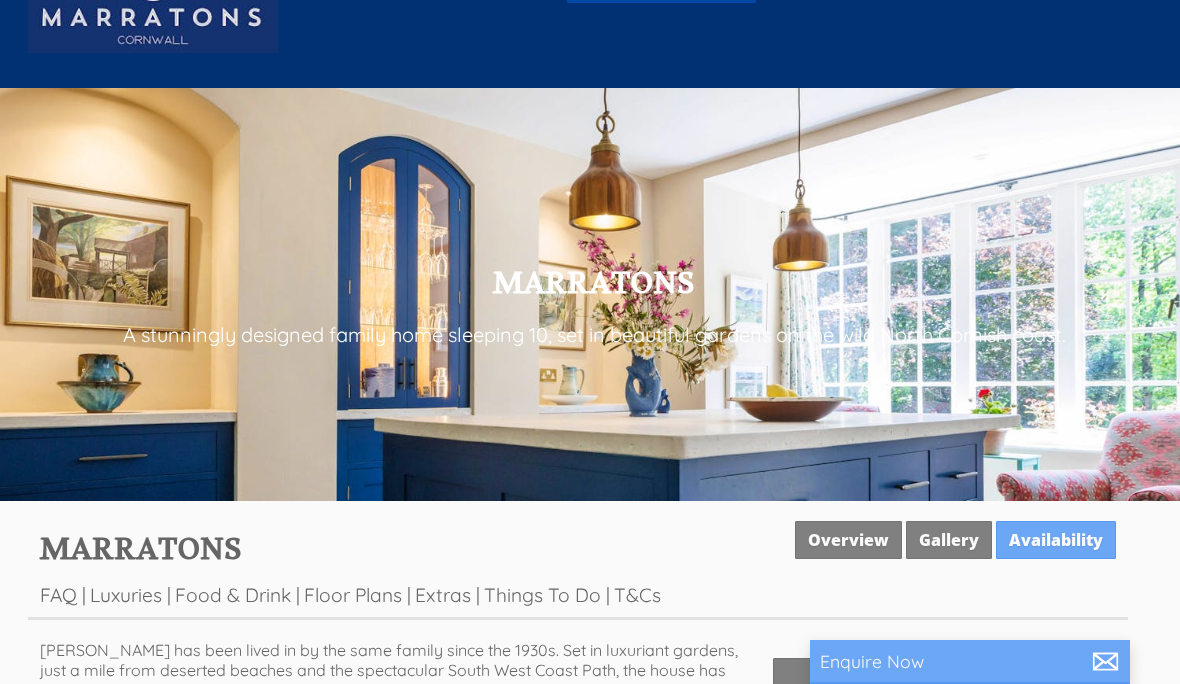 scroll, scrollTop: 0, scrollLeft: 0, axis: both 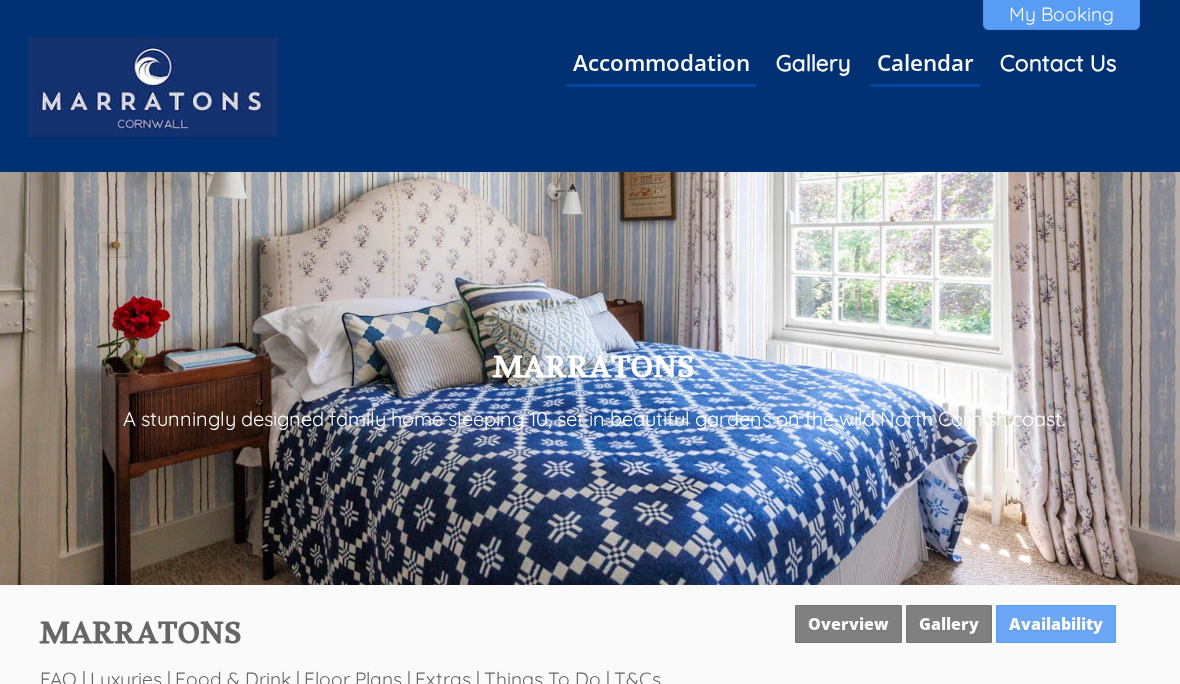 click on "Gallery" at bounding box center (813, 63) 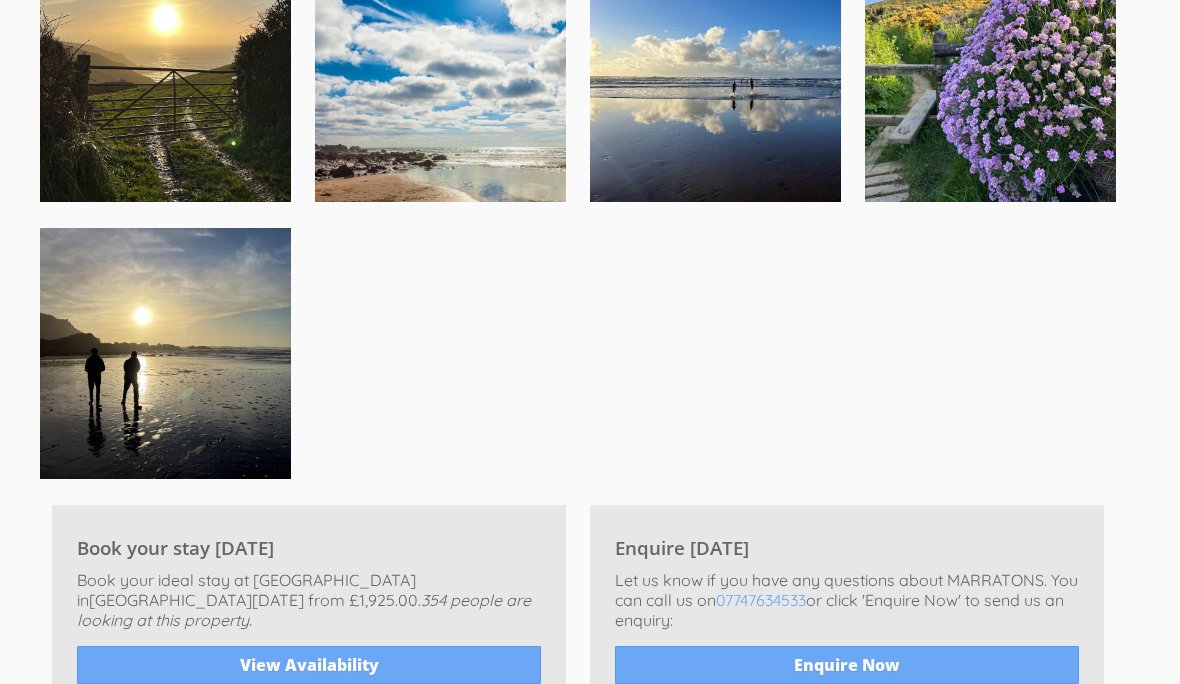 scroll, scrollTop: 4375, scrollLeft: 0, axis: vertical 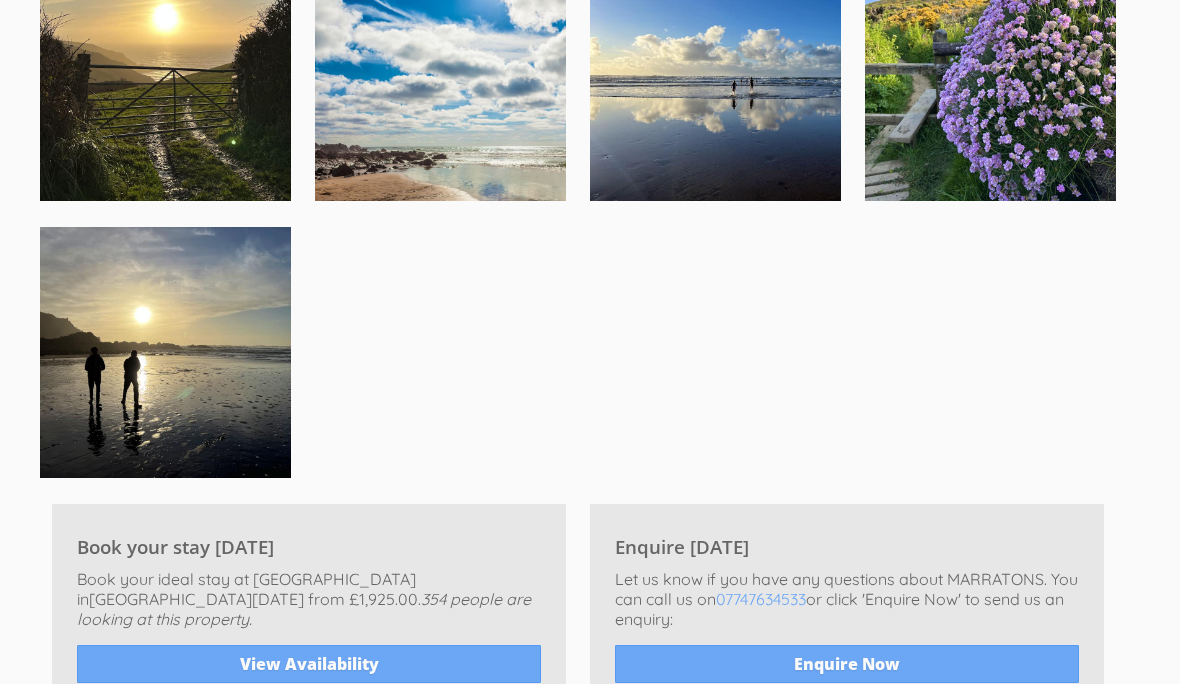 click on "View Availability" at bounding box center [309, 664] 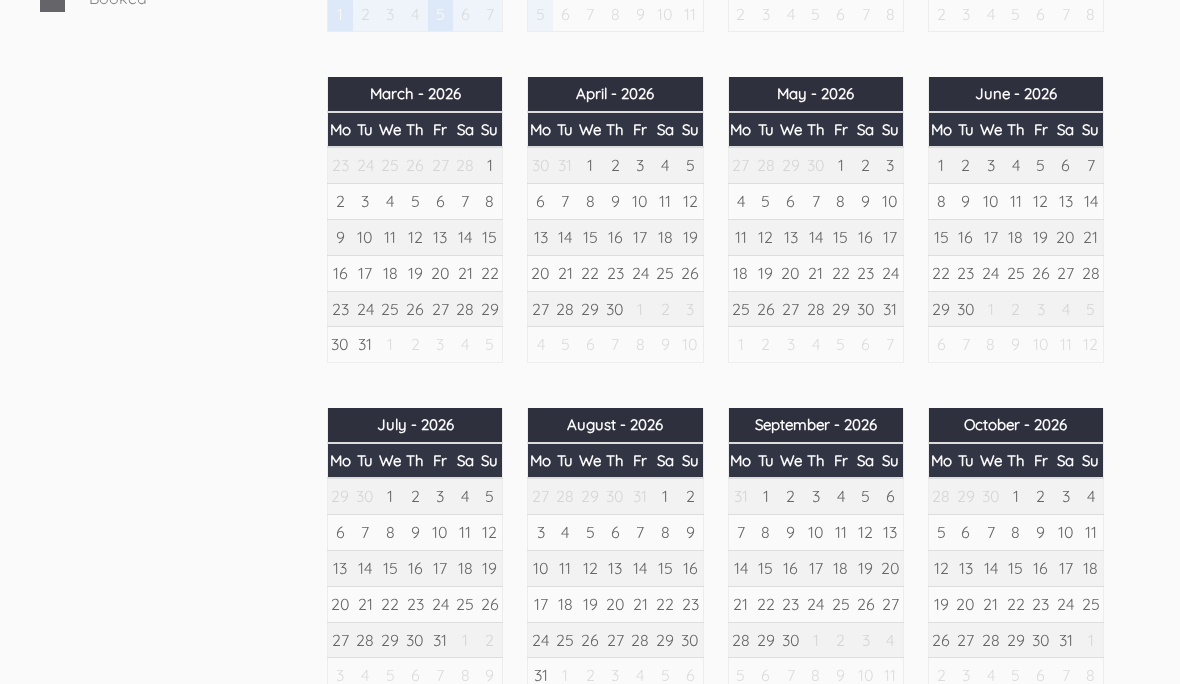 scroll, scrollTop: 1319, scrollLeft: 0, axis: vertical 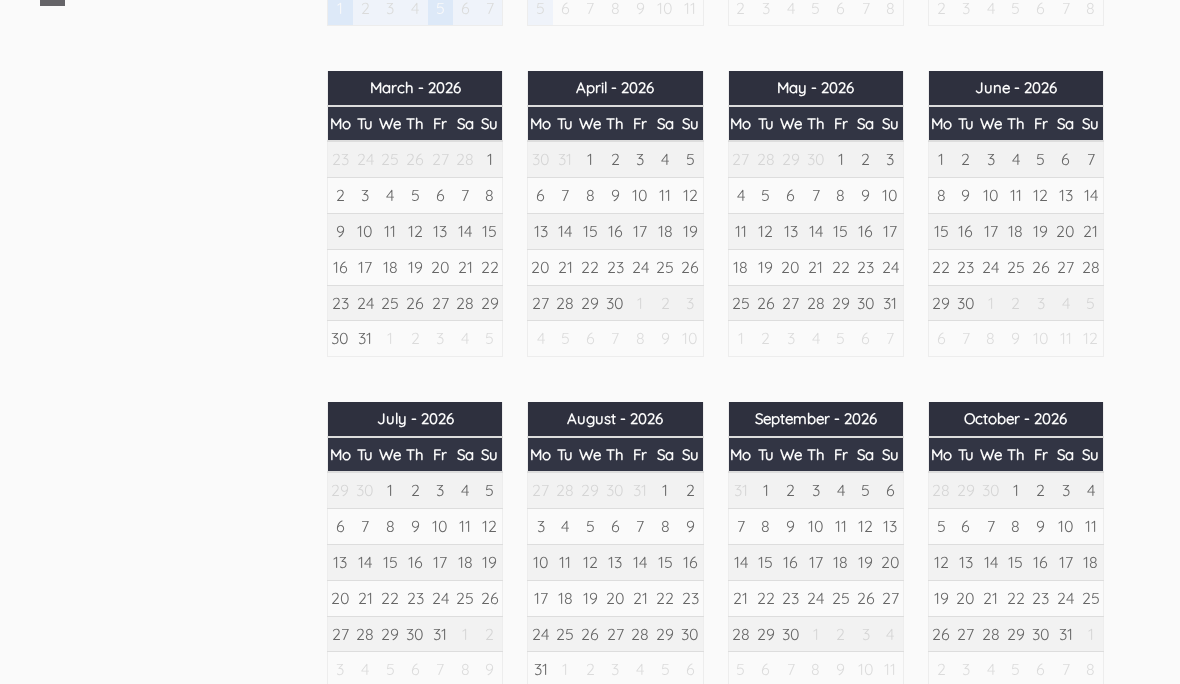 click on "22" at bounding box center (390, 598) 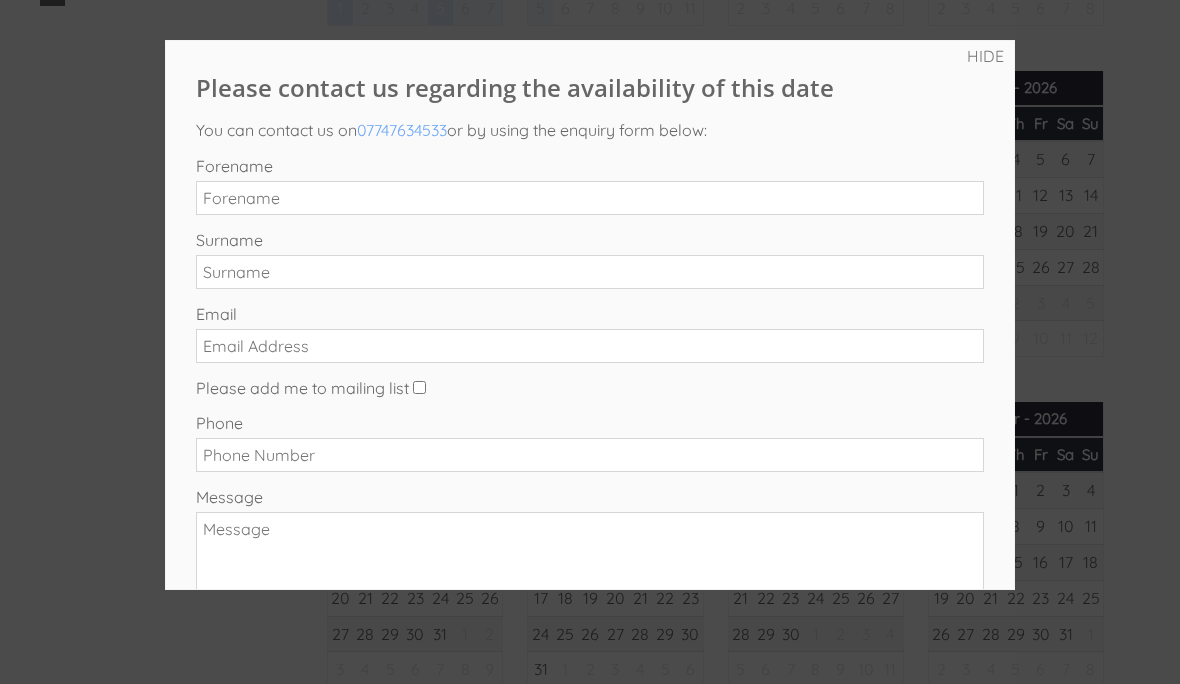 click on "HIDE" at bounding box center [985, 56] 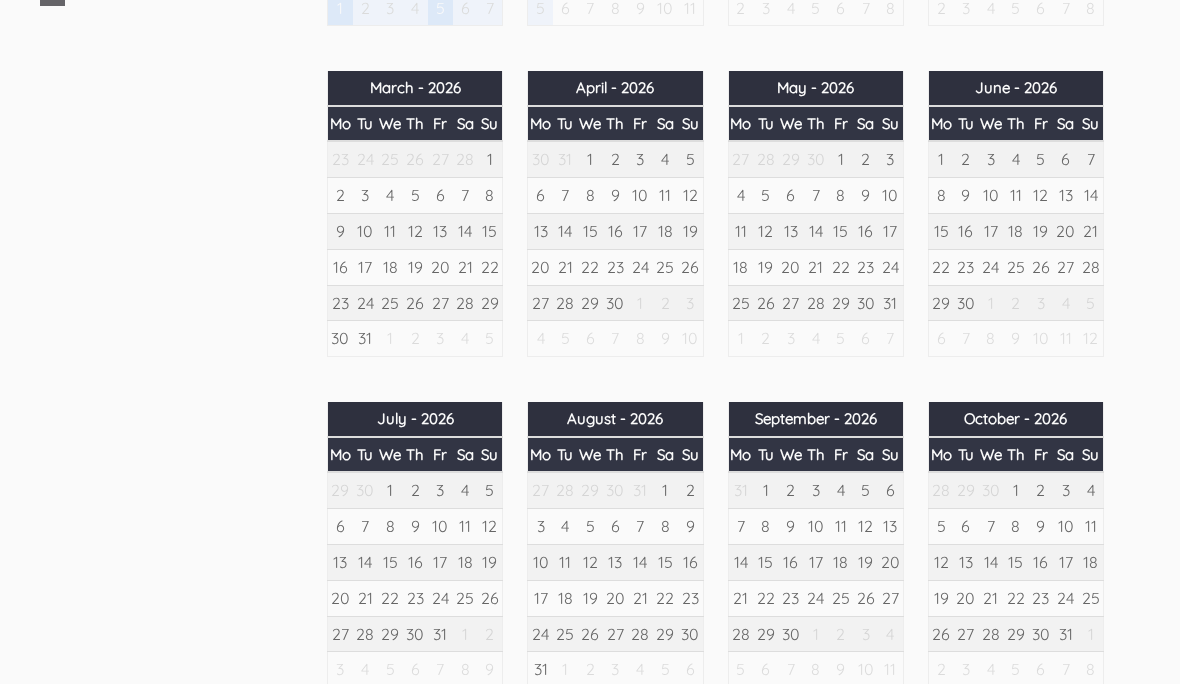 click on "7" at bounding box center (965, 339) 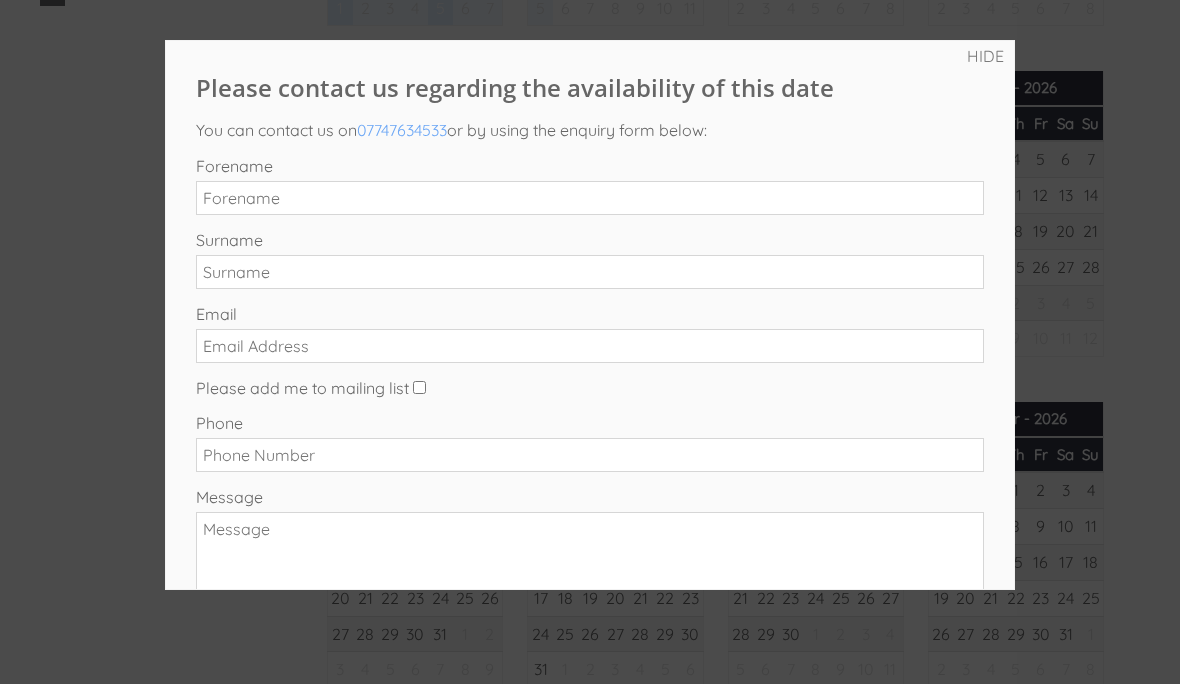 click on "HIDE" at bounding box center [985, 56] 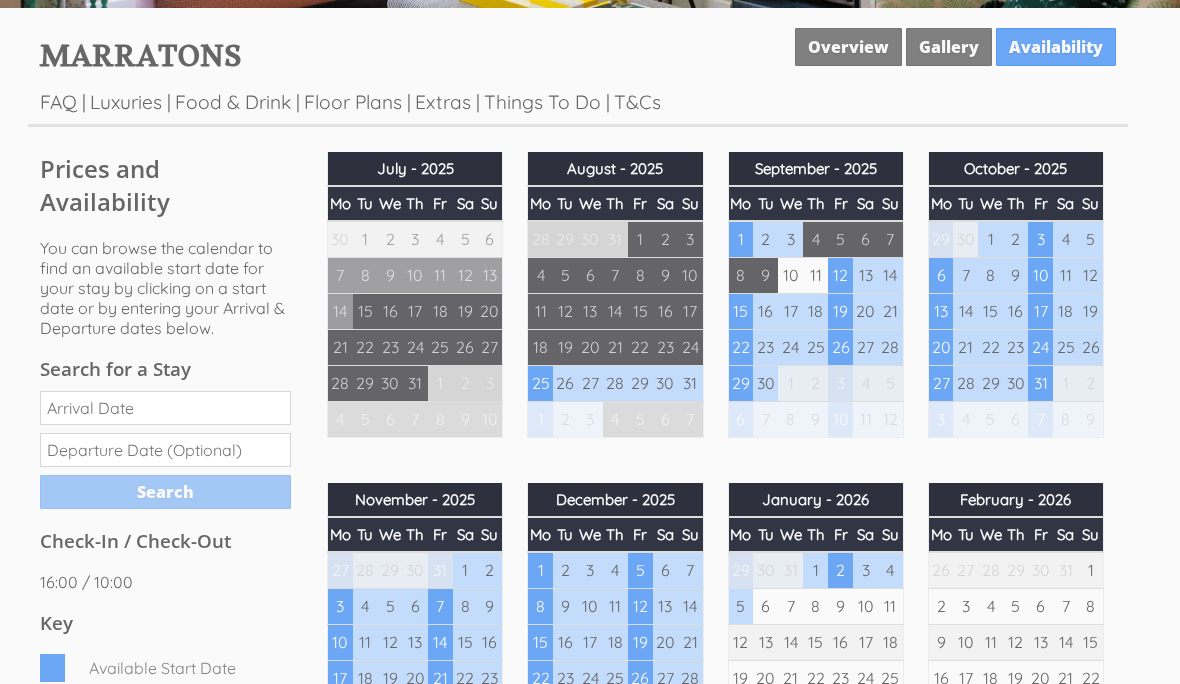scroll, scrollTop: 581, scrollLeft: 0, axis: vertical 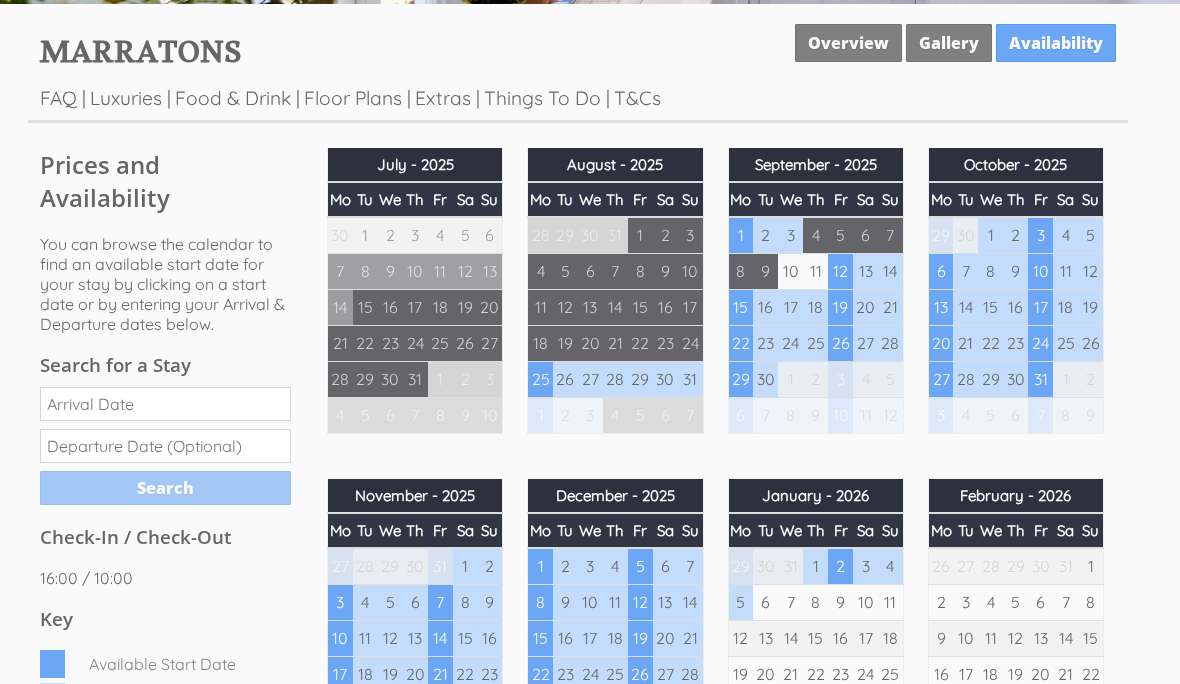 click on "Date" at bounding box center [165, 404] 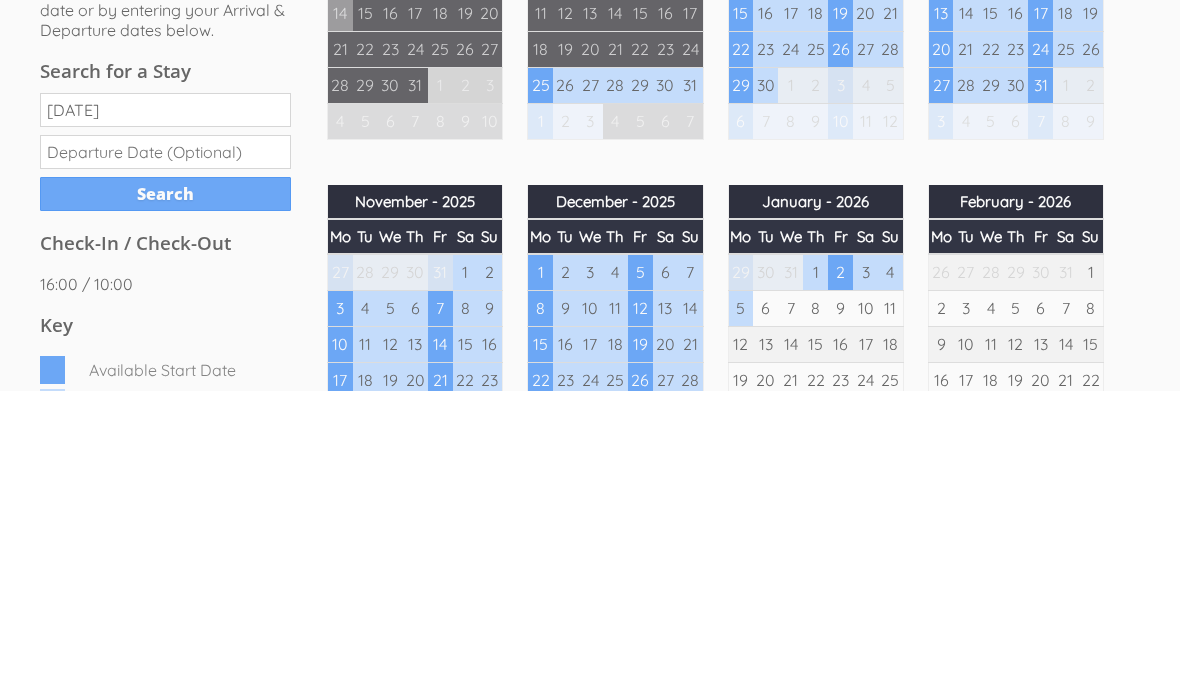 scroll, scrollTop: 875, scrollLeft: 0, axis: vertical 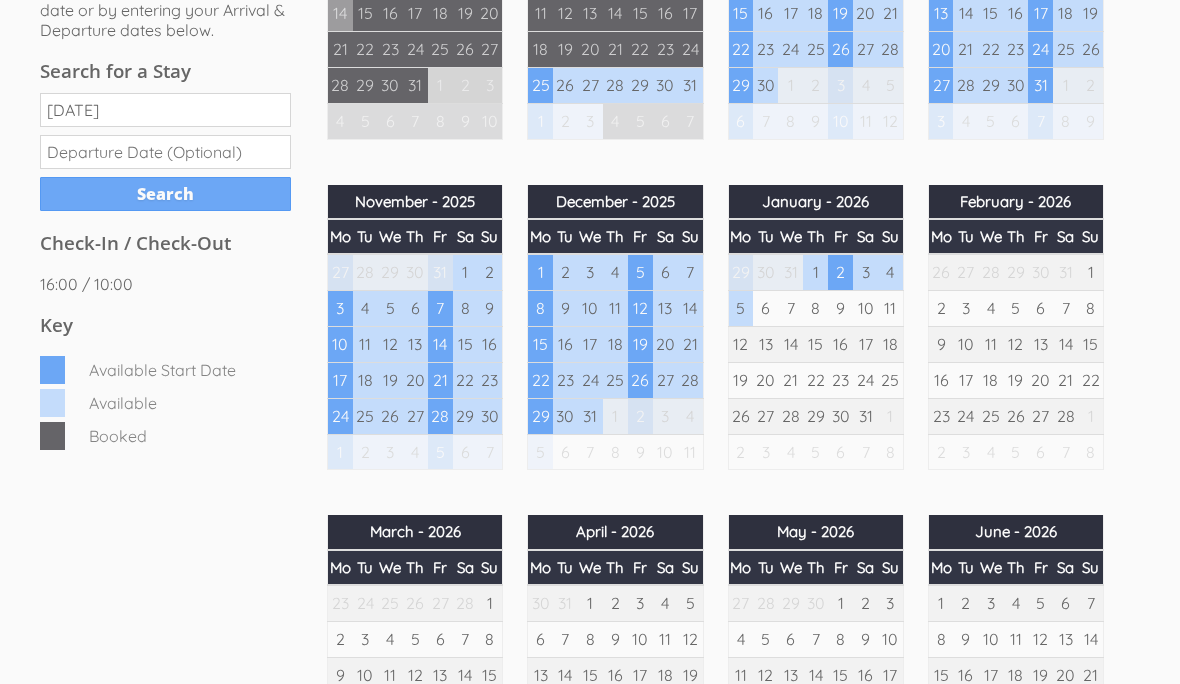 click on "Prices and Availability
You can browse the calendar to find an available start date for your stay by clicking on a start date or by entering your Arrival & Departure dates below.
Search for a Stay
12/07/2025
Search
Check-In / Check-Out
16:00 / 10:00
Key
Available Start Date
Available
Booked" at bounding box center [165, 152] 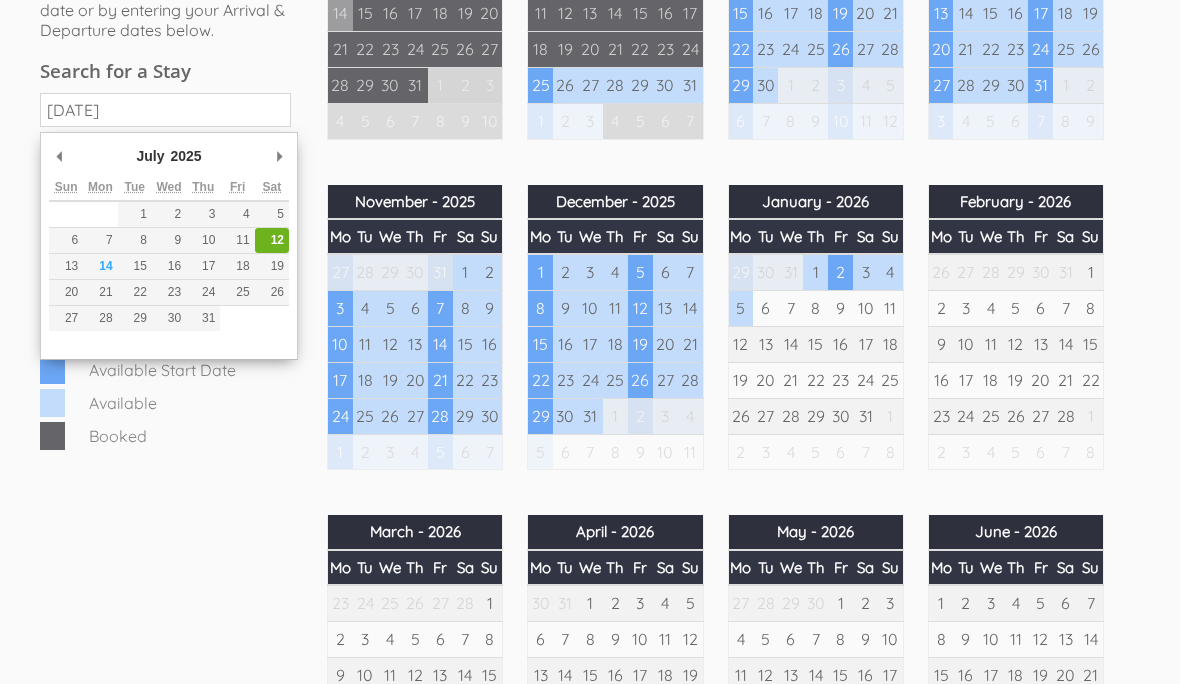 scroll, scrollTop: 874, scrollLeft: 0, axis: vertical 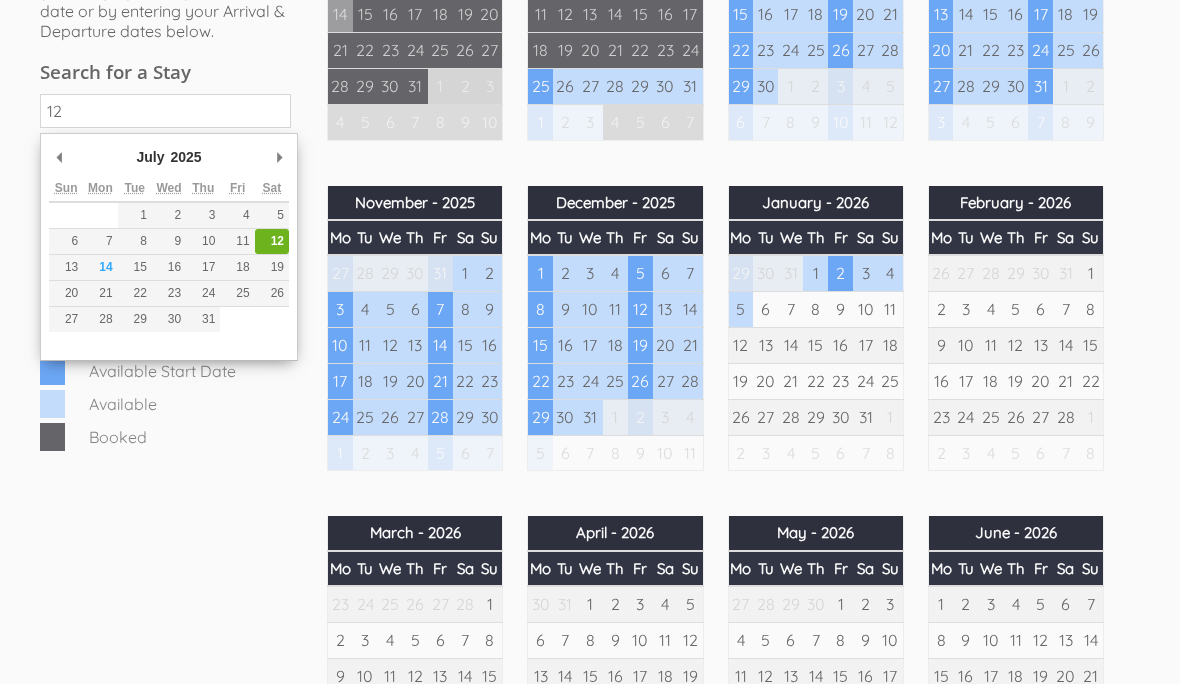 type on "1" 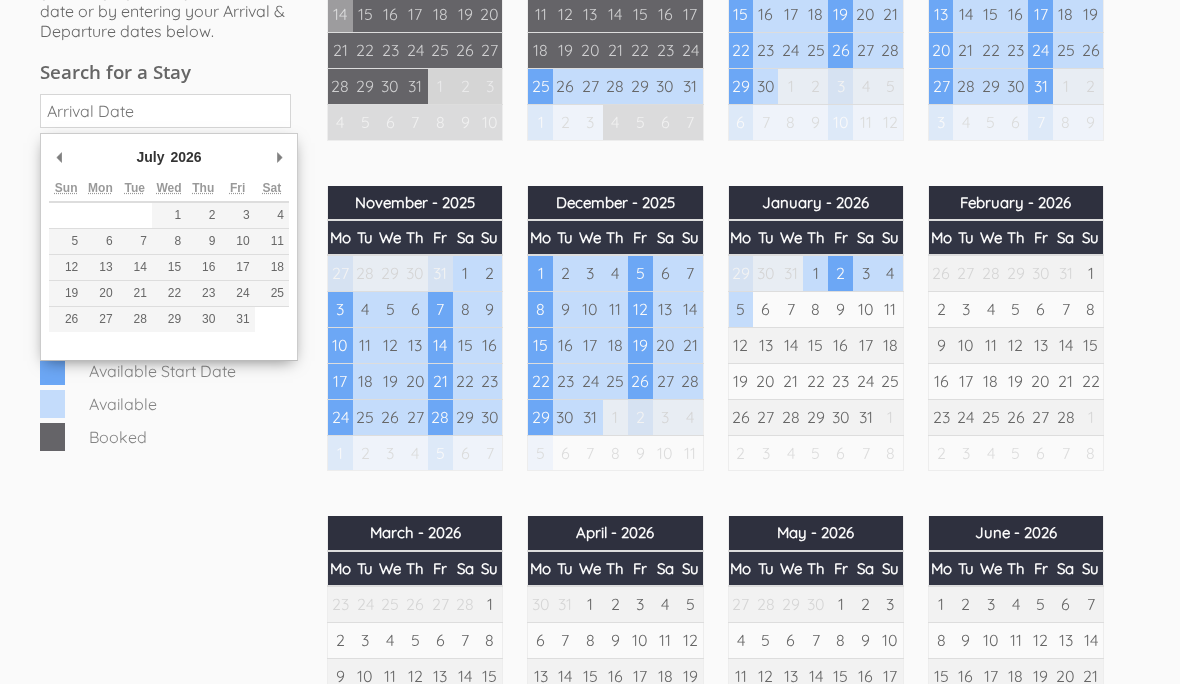 type on "18/07/2026" 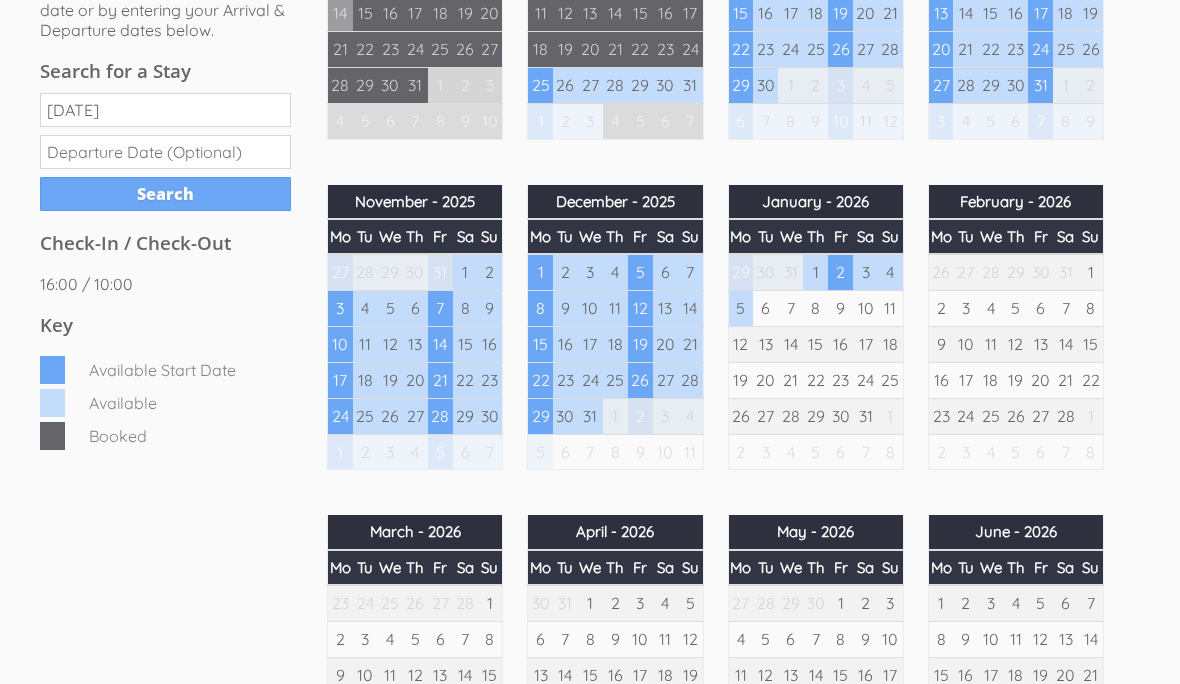 scroll, scrollTop: 875, scrollLeft: 0, axis: vertical 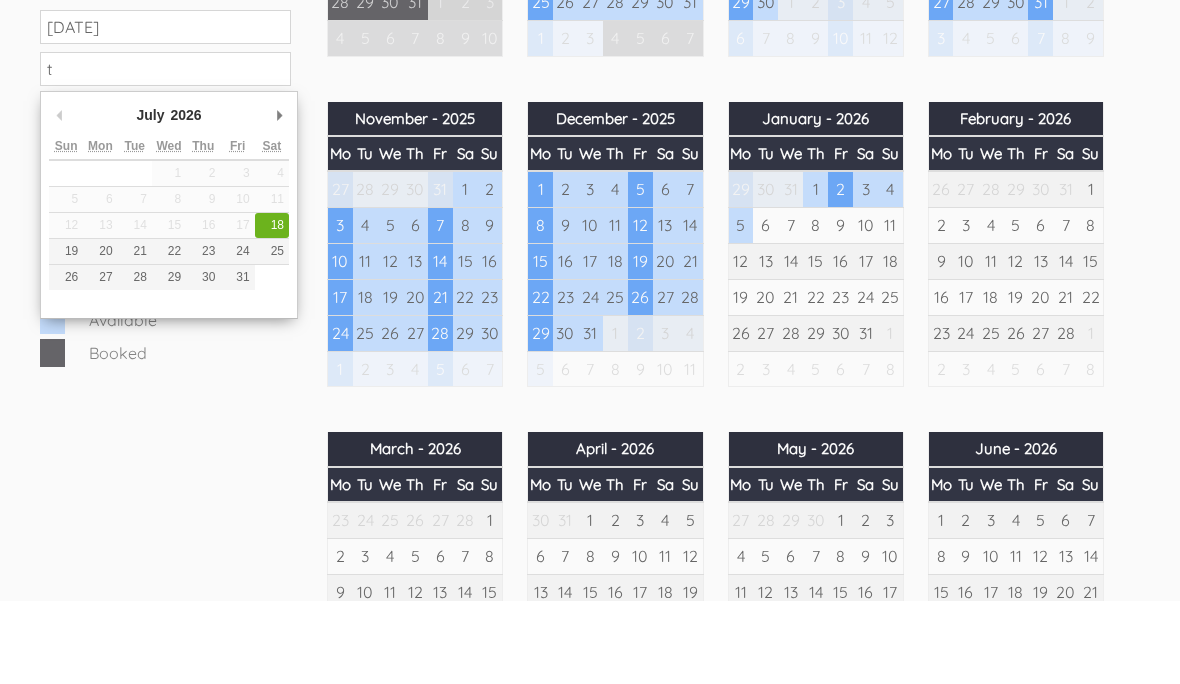 type on "25/07/2026" 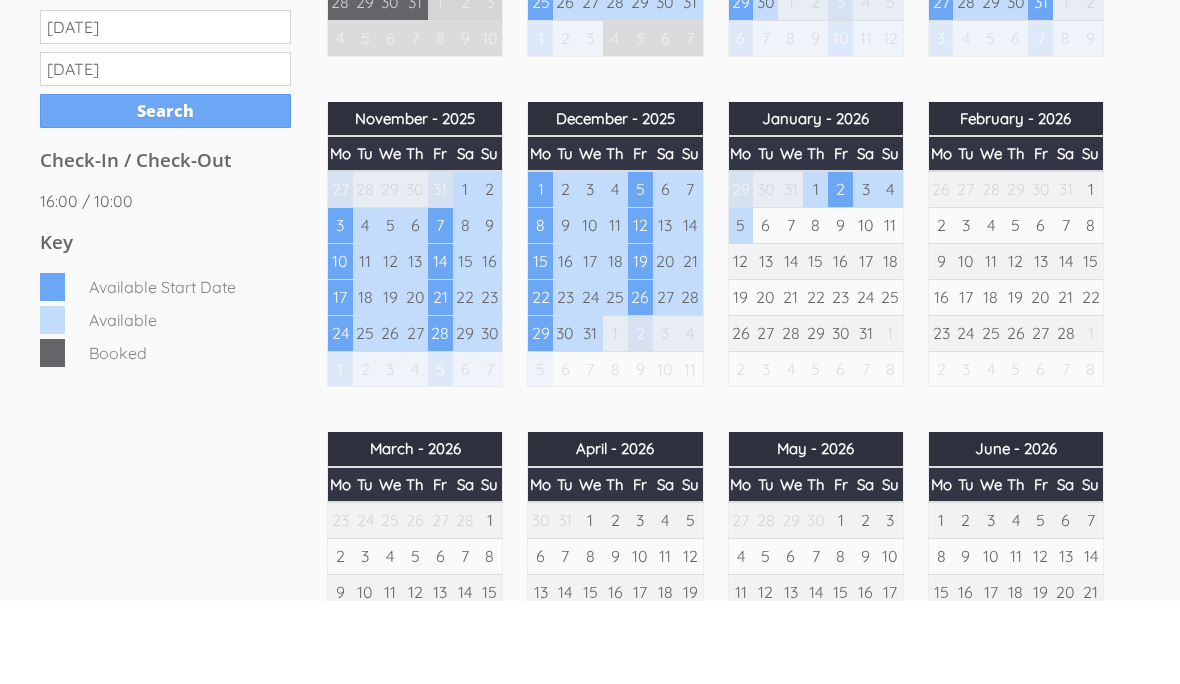 scroll, scrollTop: 958, scrollLeft: 0, axis: vertical 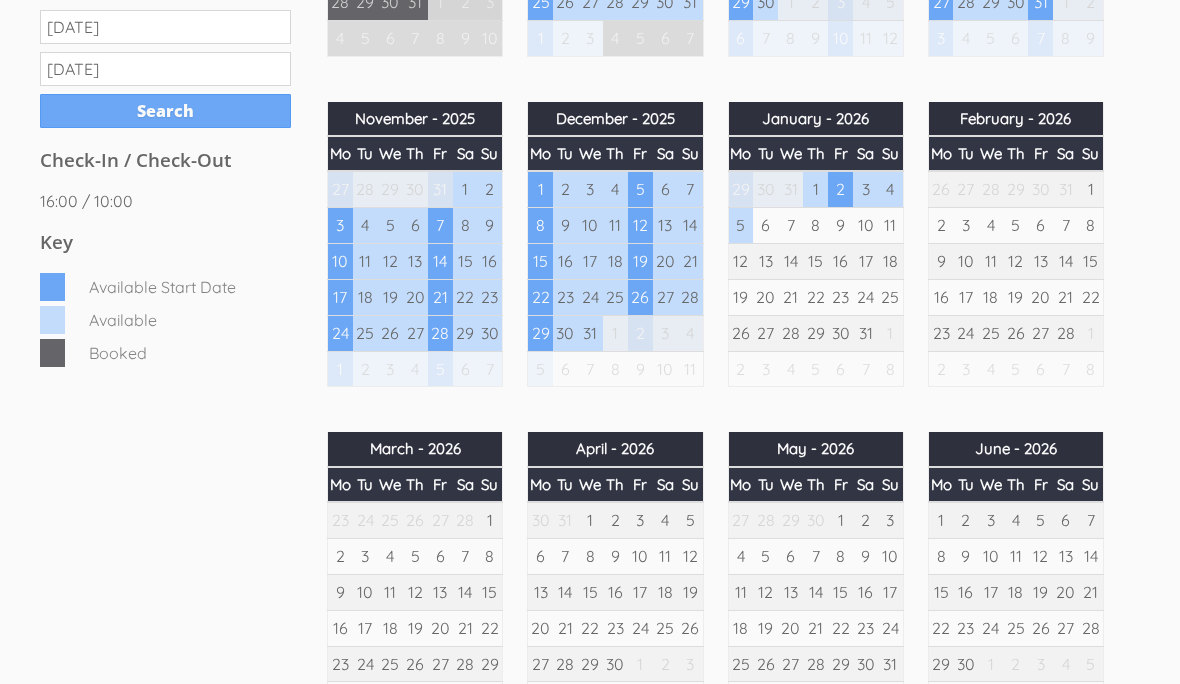 click on "Search" at bounding box center (165, 111) 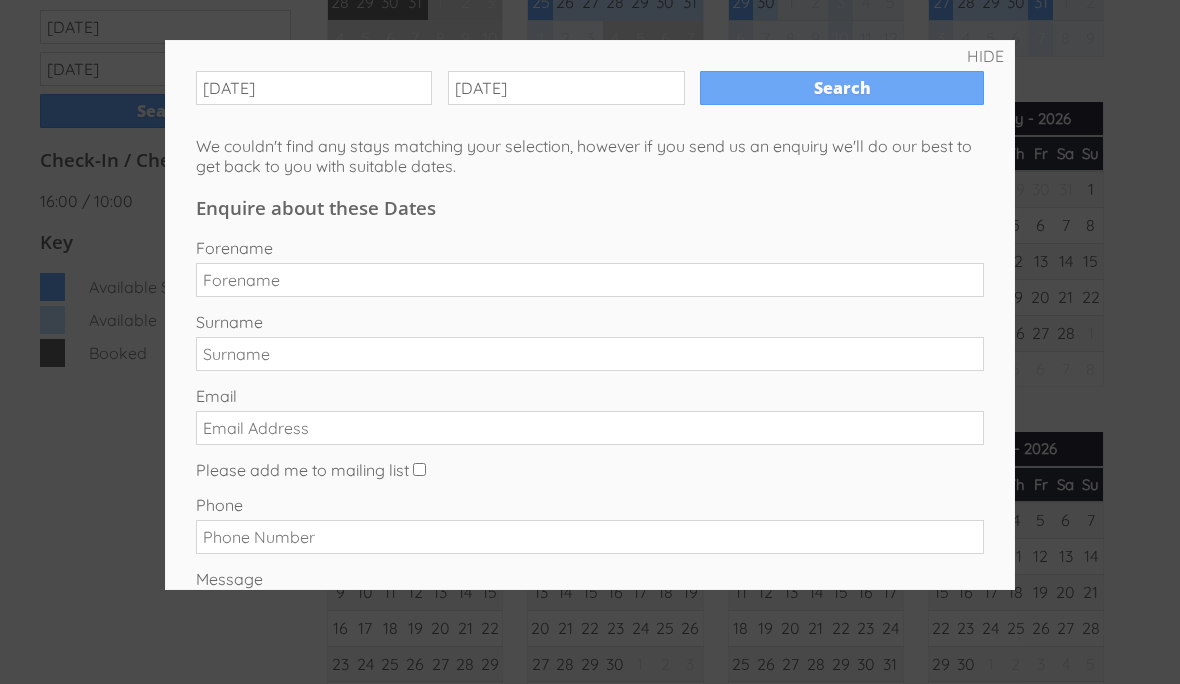scroll, scrollTop: 0, scrollLeft: 0, axis: both 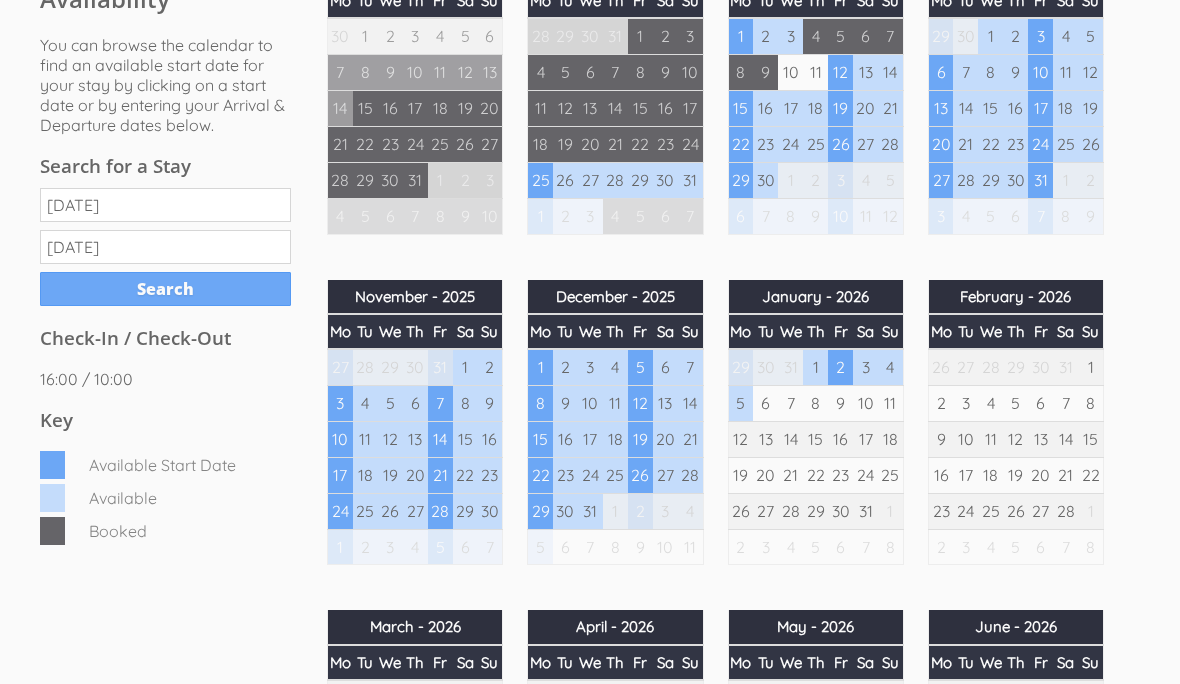 click on "18/07/2026" at bounding box center (165, 205) 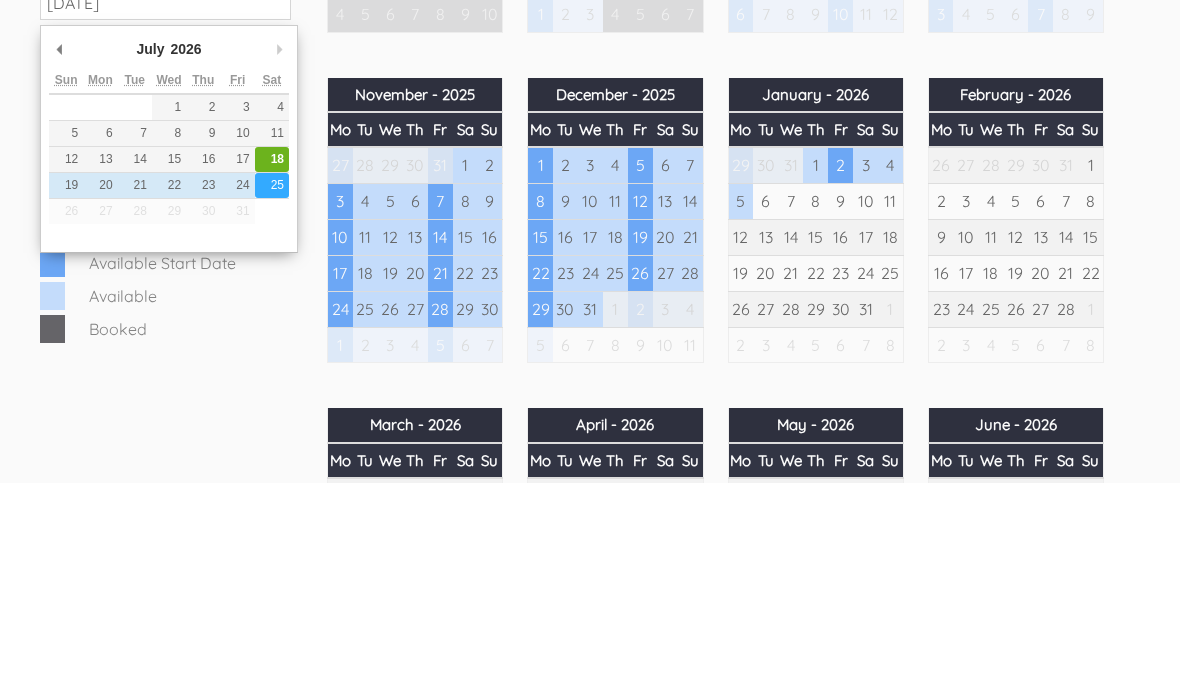 click on "Available Start Date" at bounding box center [185, 465] 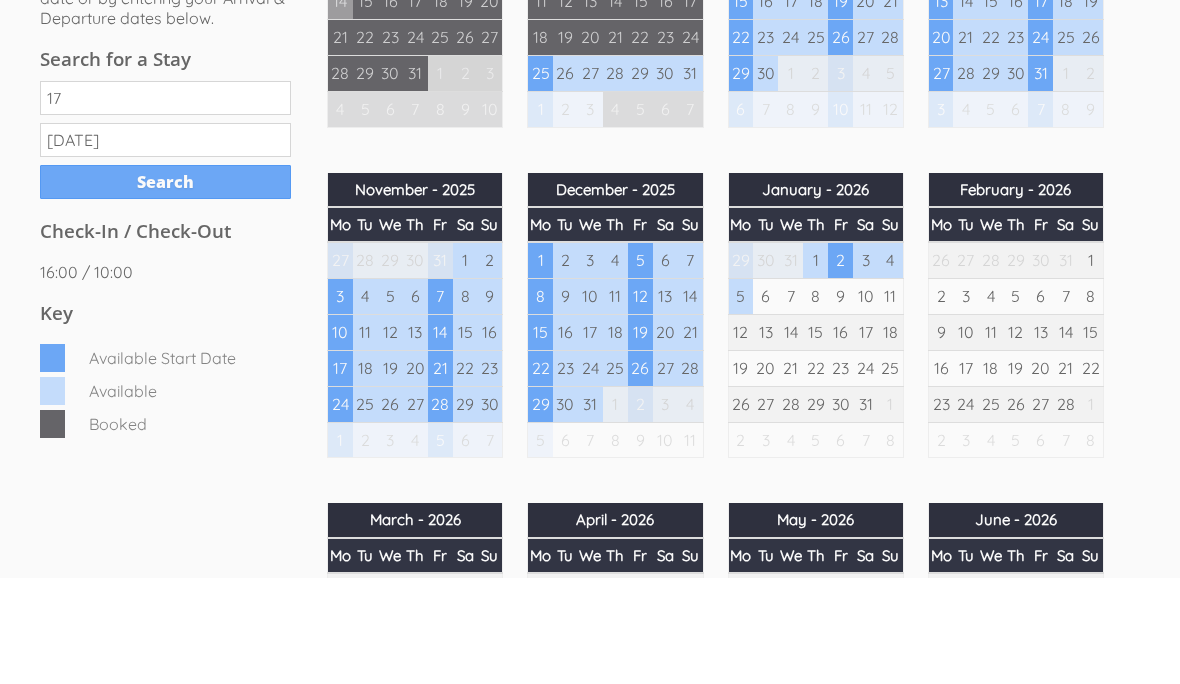 type on "1" 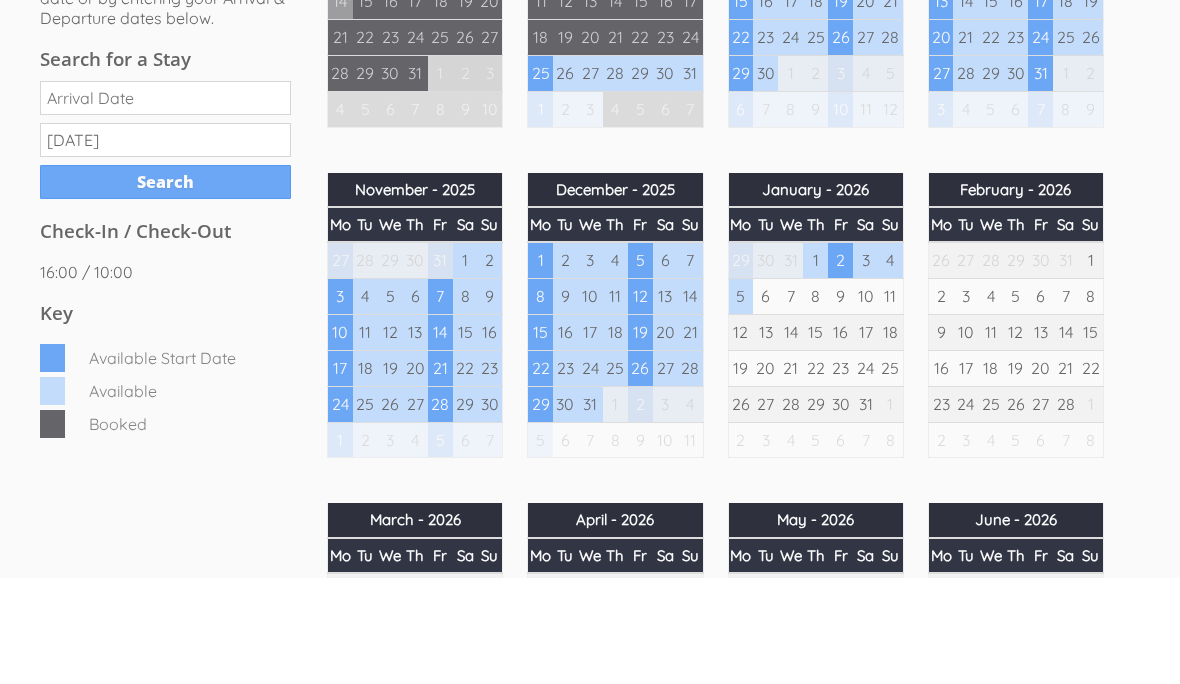 type 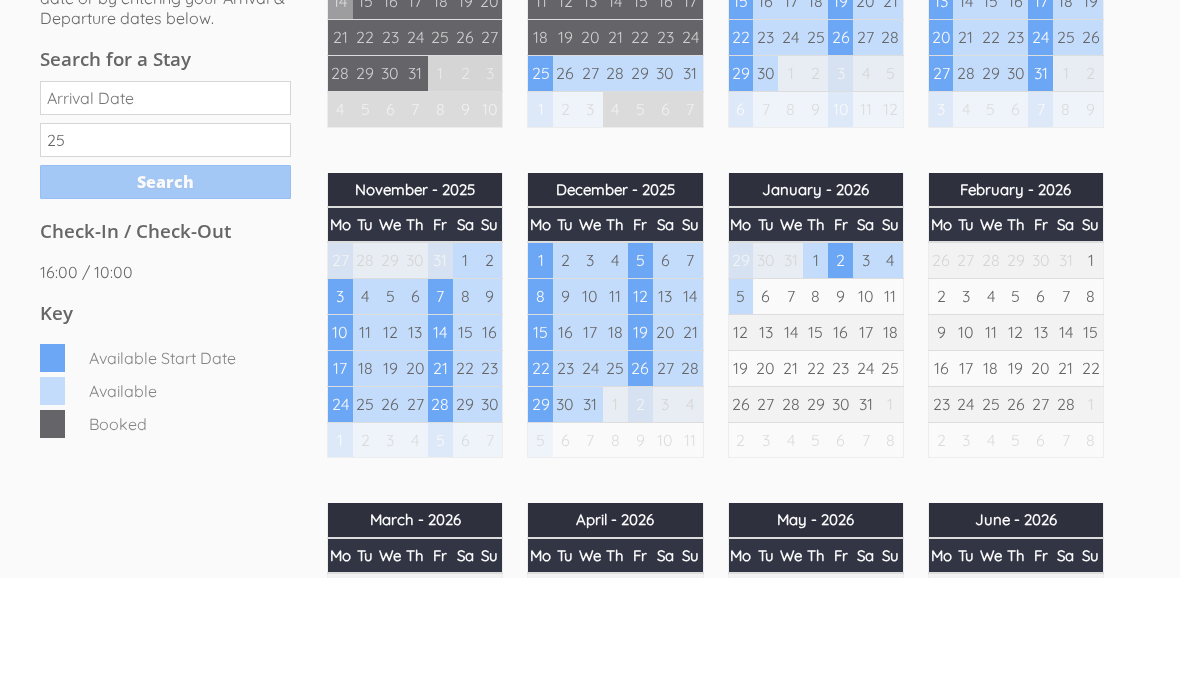 type on "2" 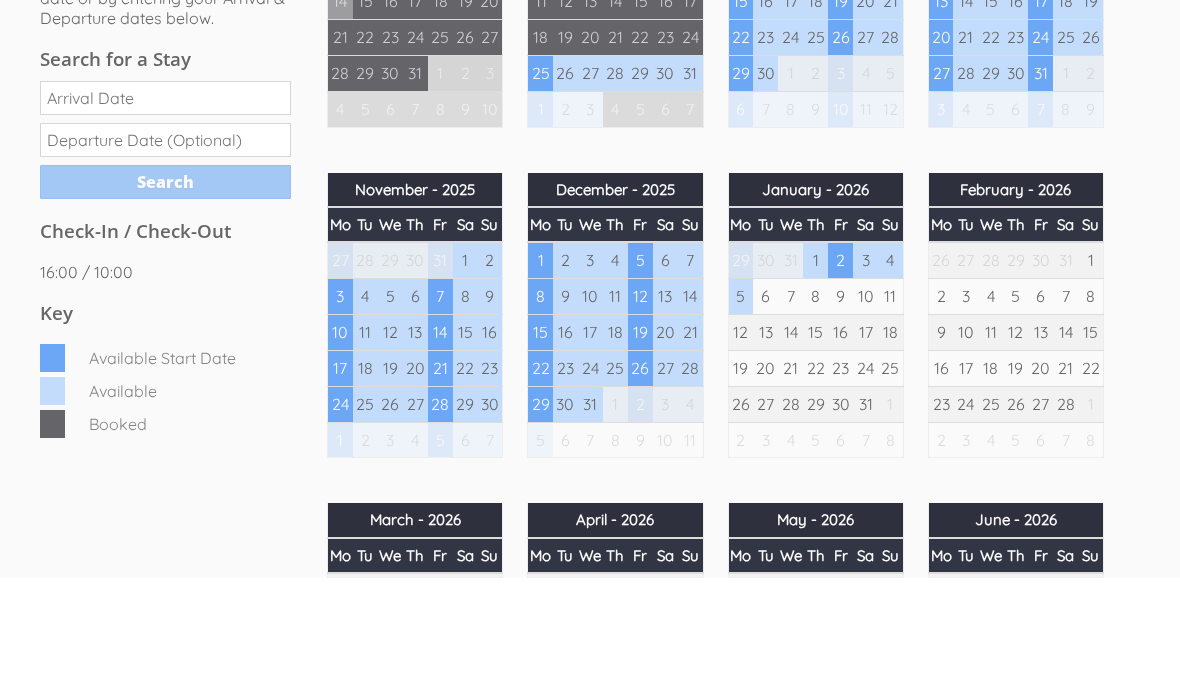 type 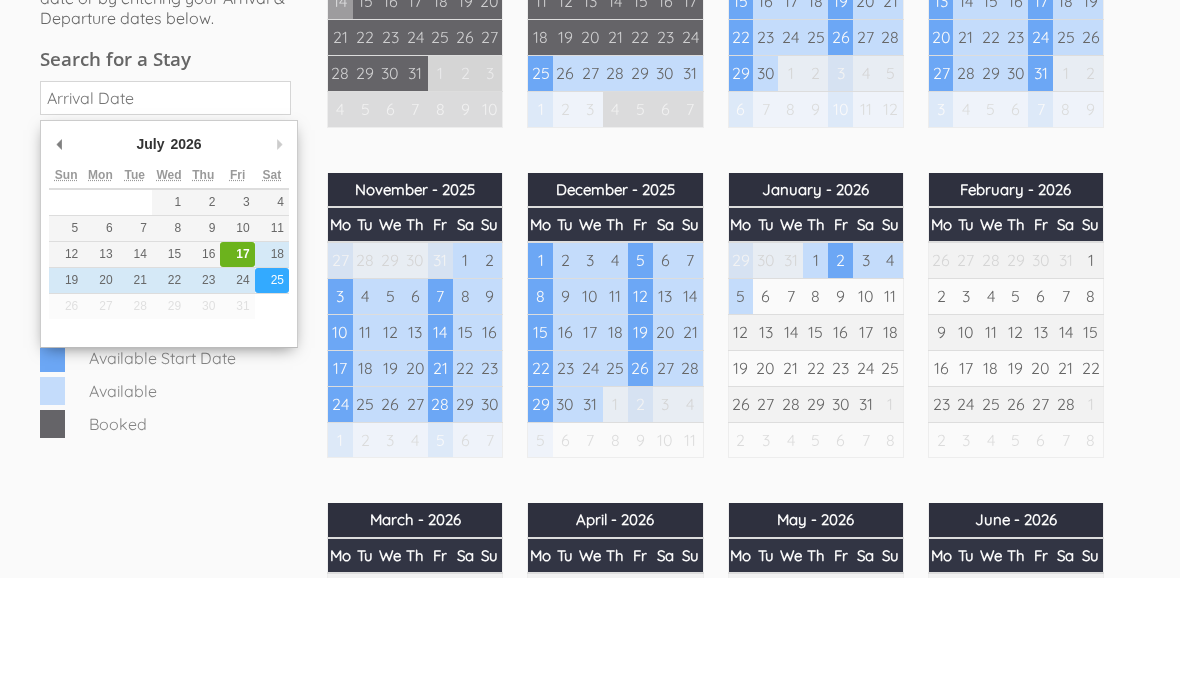 type on "17/07/2026" 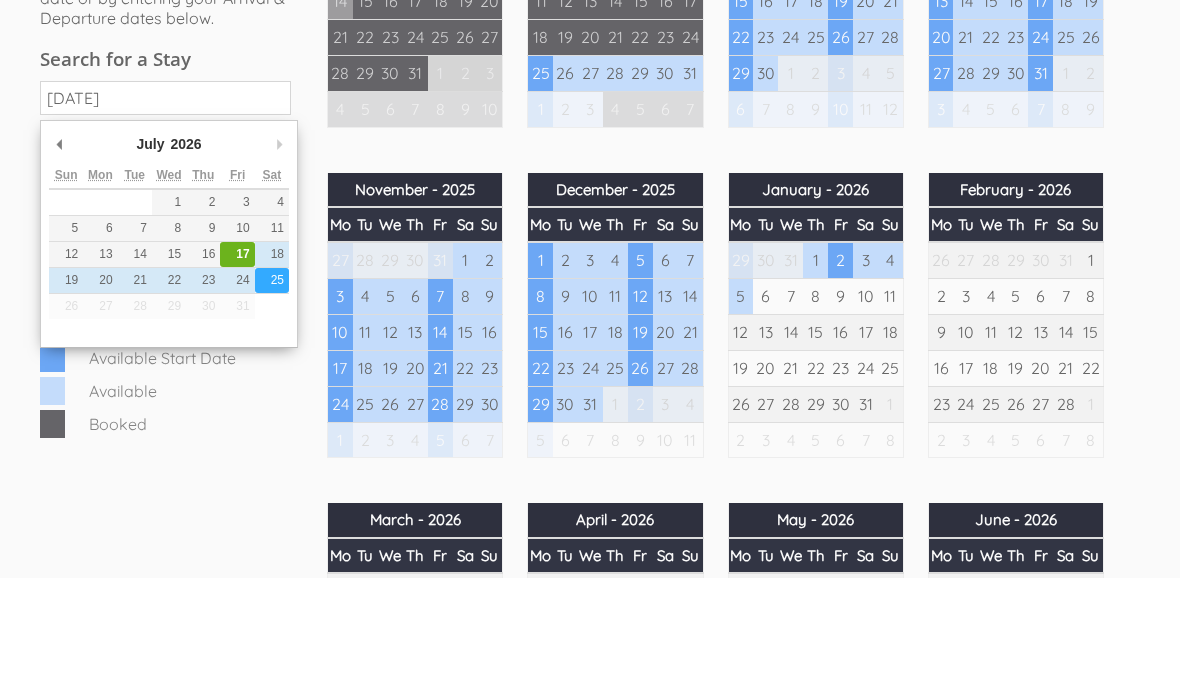 scroll, scrollTop: 887, scrollLeft: 0, axis: vertical 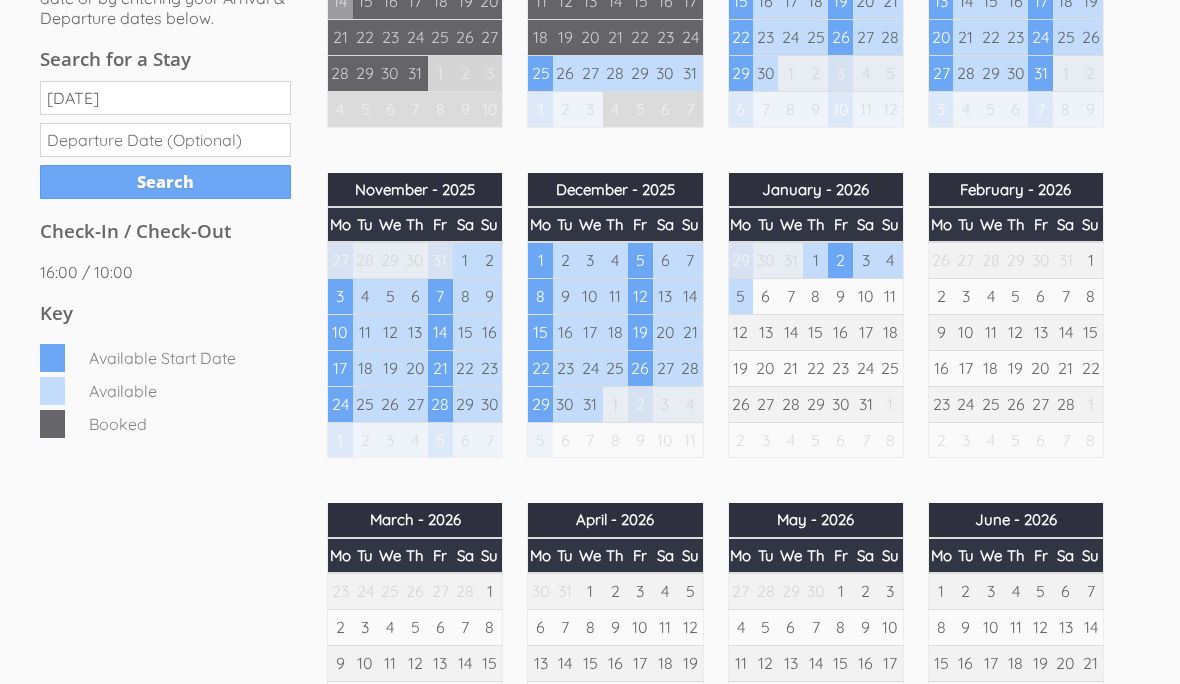 click at bounding box center (165, 140) 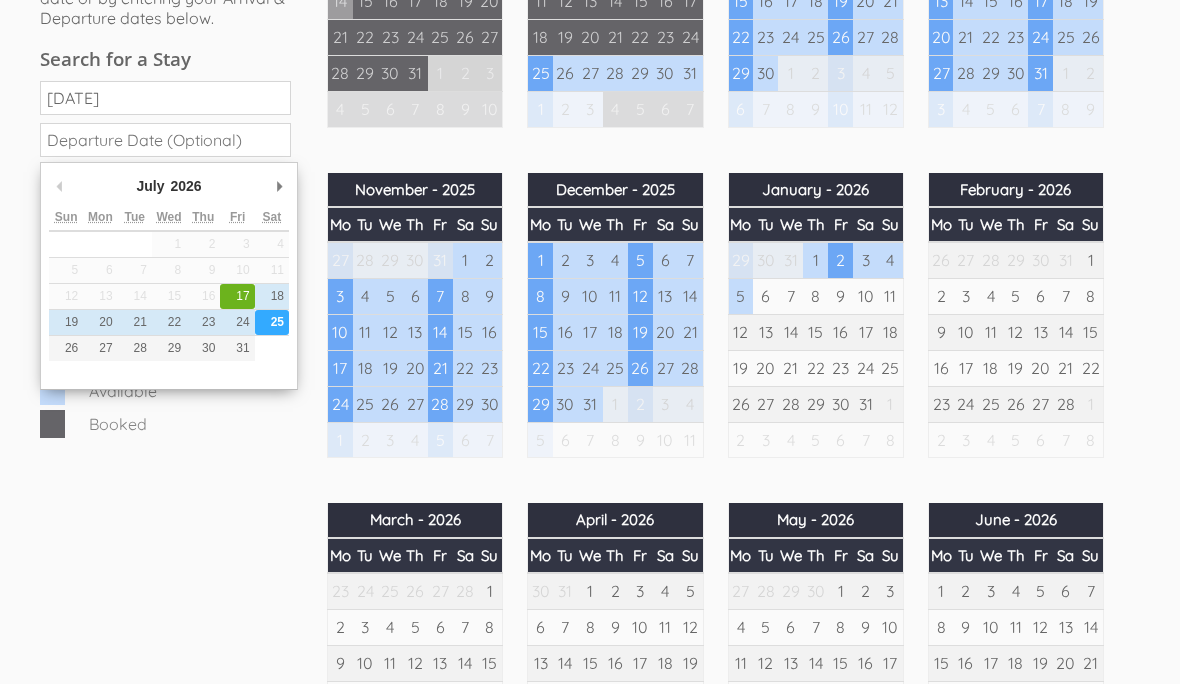 scroll, scrollTop: 886, scrollLeft: 0, axis: vertical 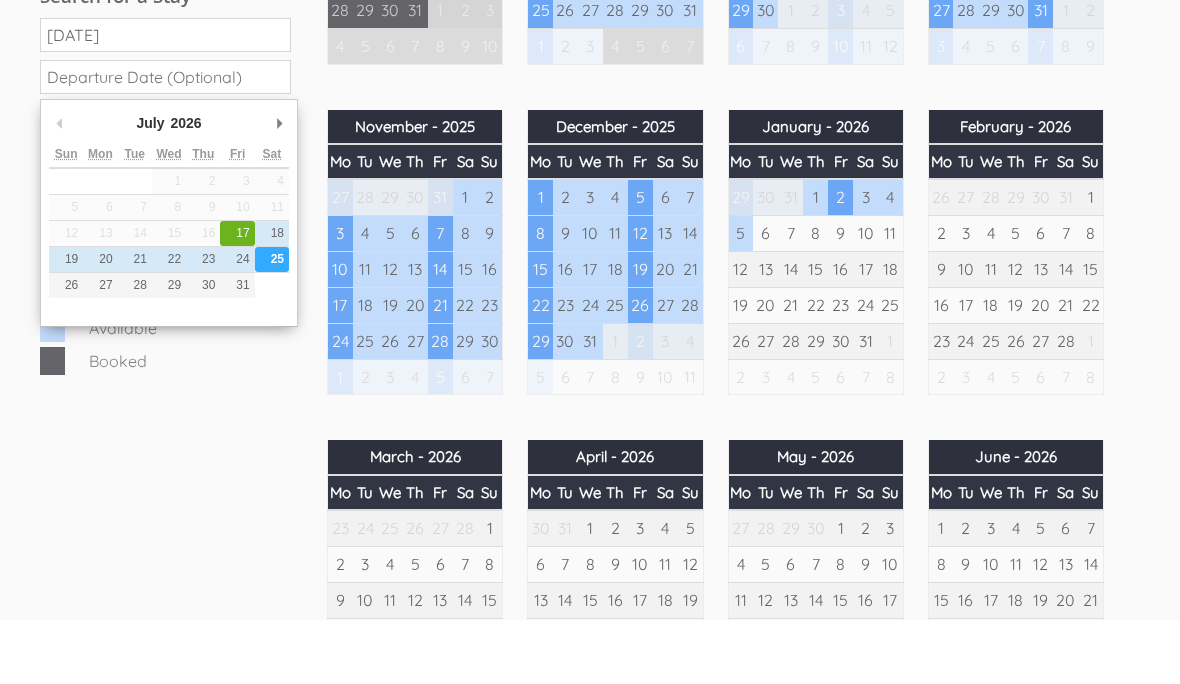type on "24/07/2026" 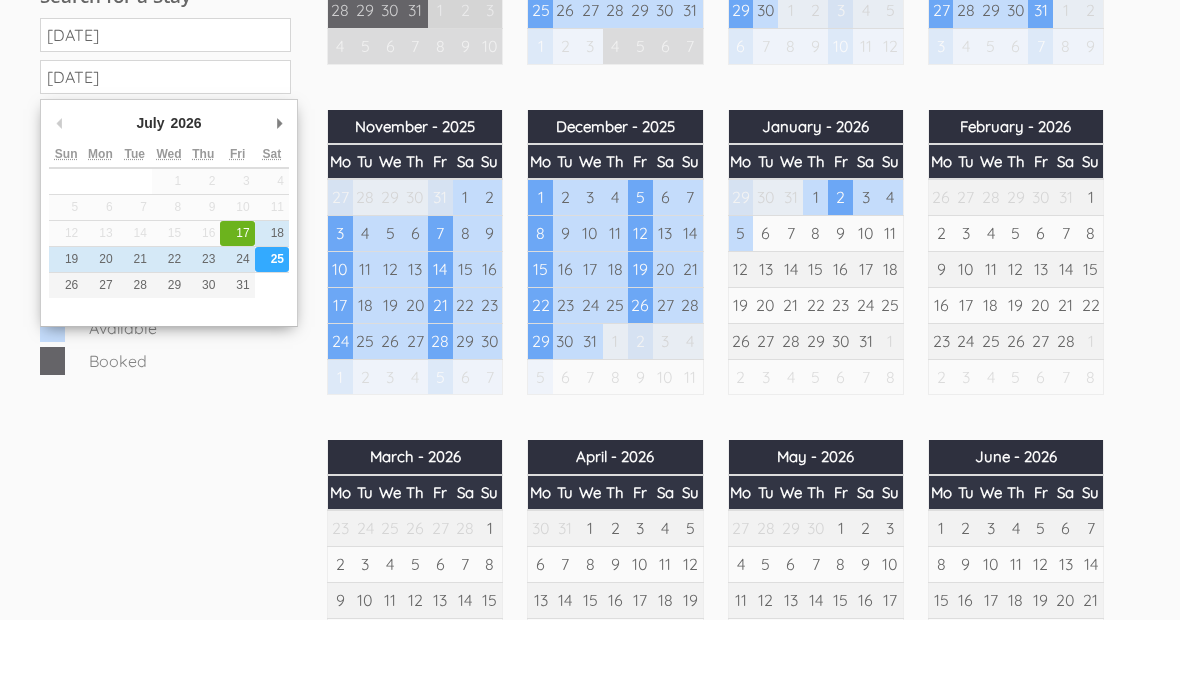 scroll, scrollTop: 951, scrollLeft: 0, axis: vertical 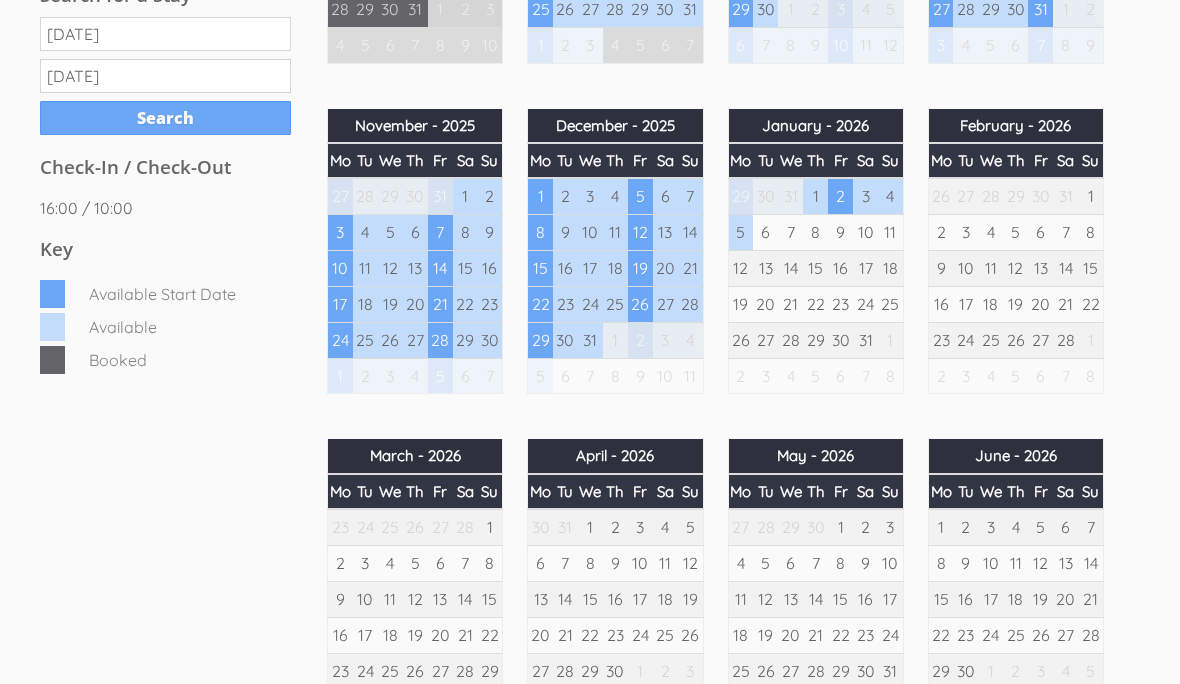 click on "Search" at bounding box center [165, 118] 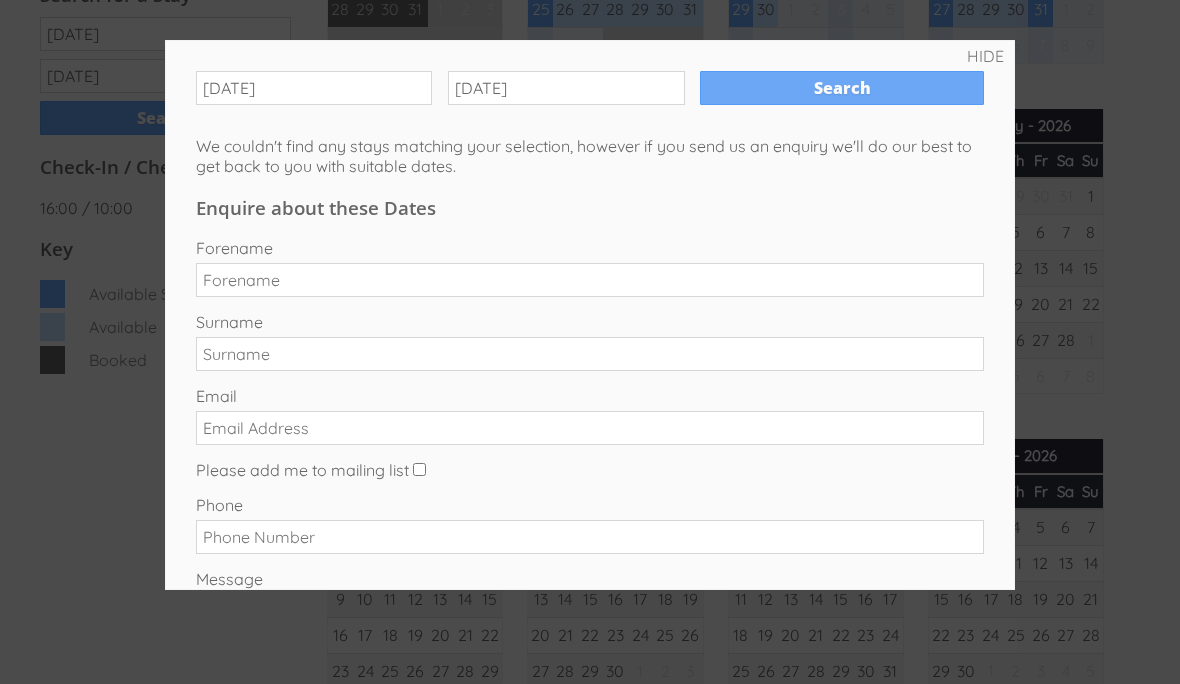 click on "HIDE" at bounding box center [985, 56] 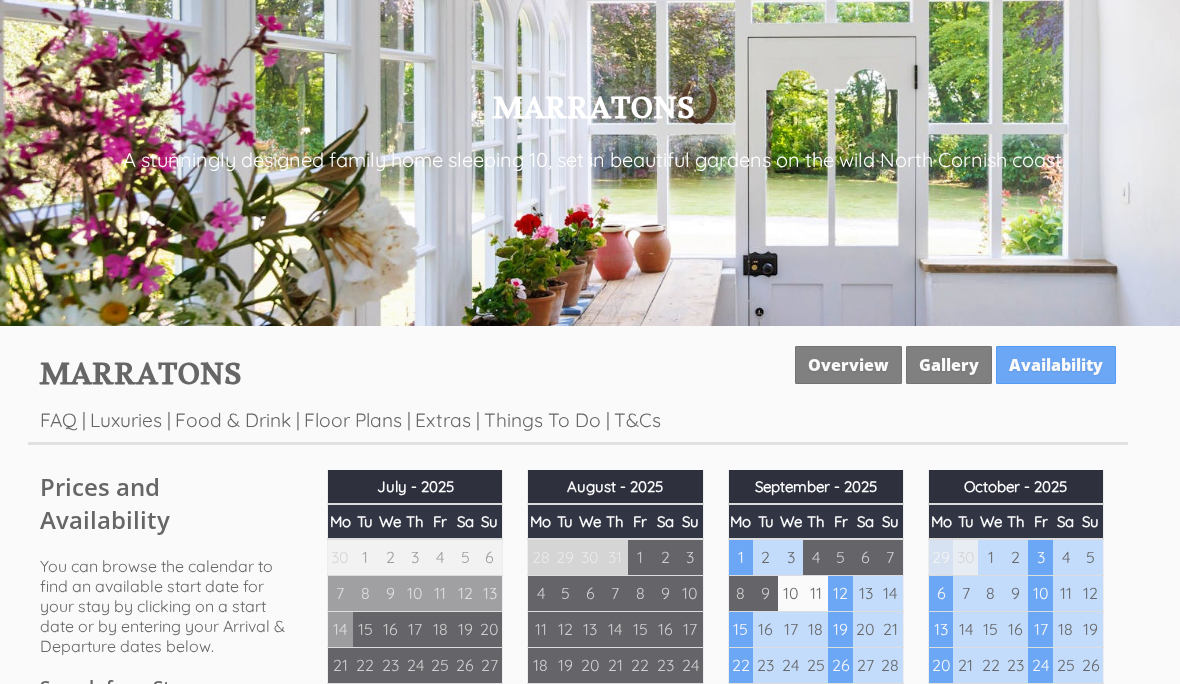 scroll, scrollTop: 0, scrollLeft: 0, axis: both 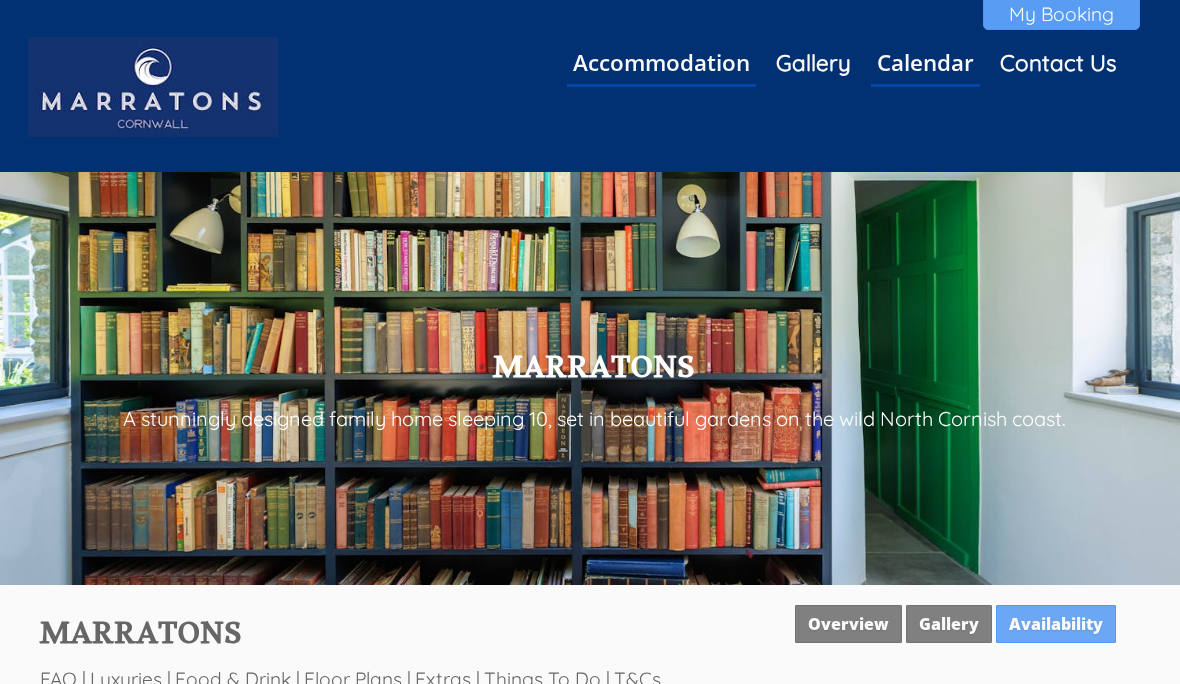 click on "Accommodation" at bounding box center [661, 62] 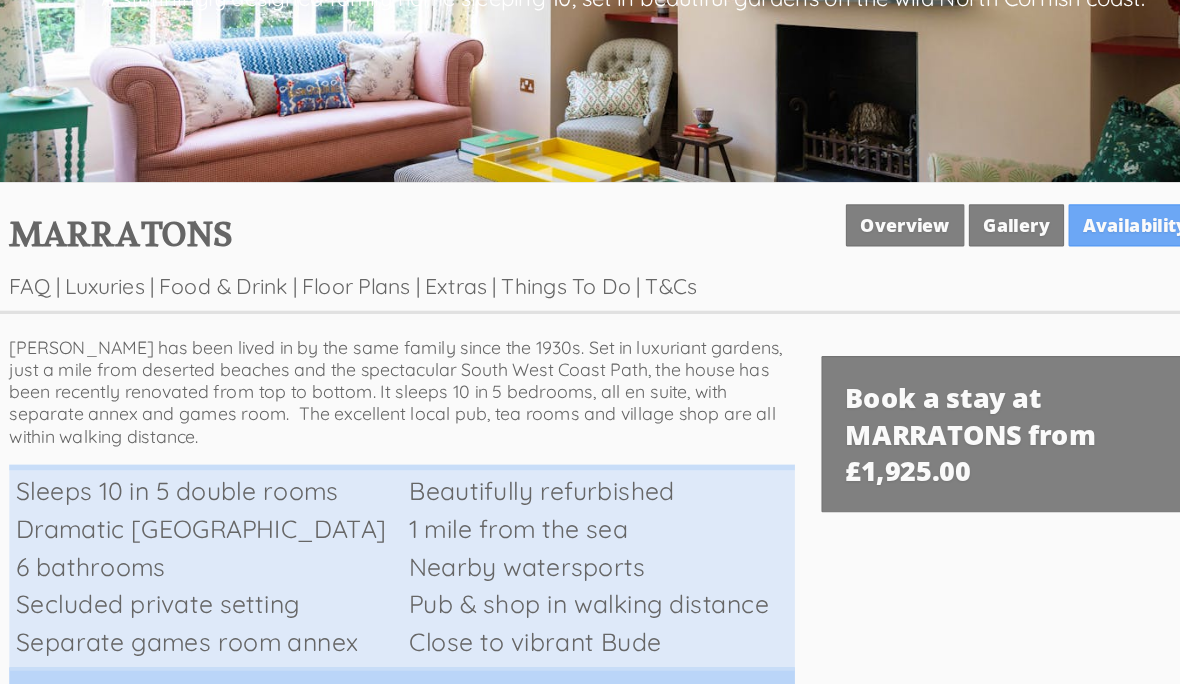 scroll, scrollTop: 421, scrollLeft: 0, axis: vertical 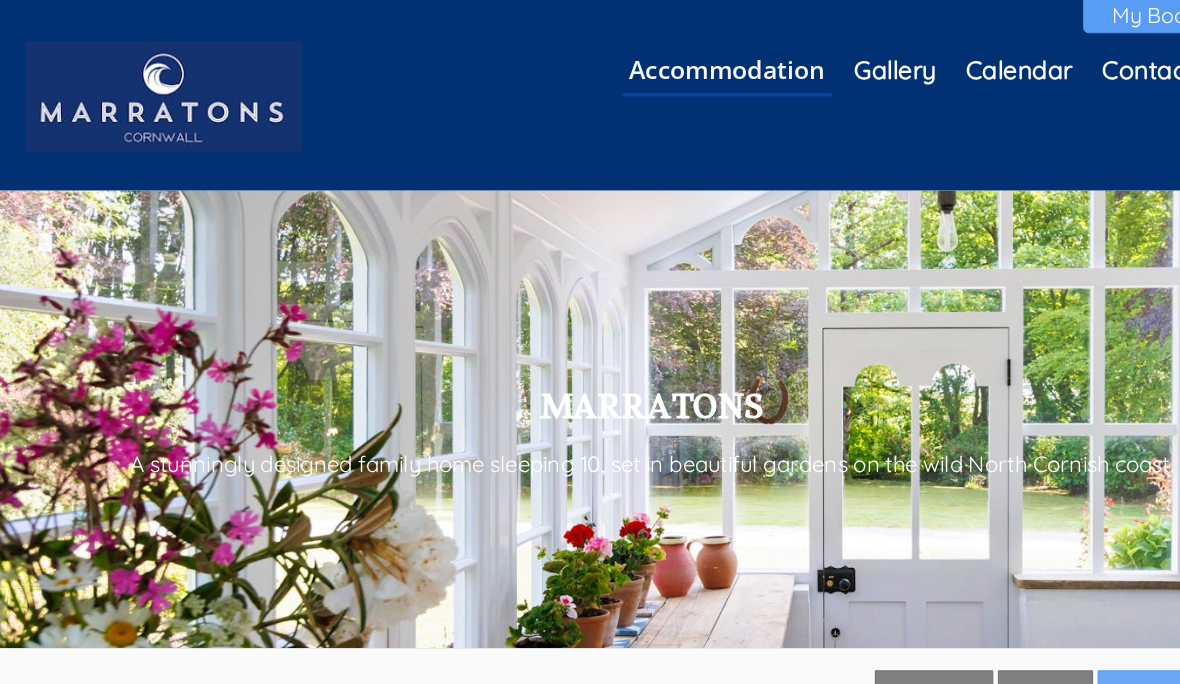 click on "Accommodation" at bounding box center (661, 62) 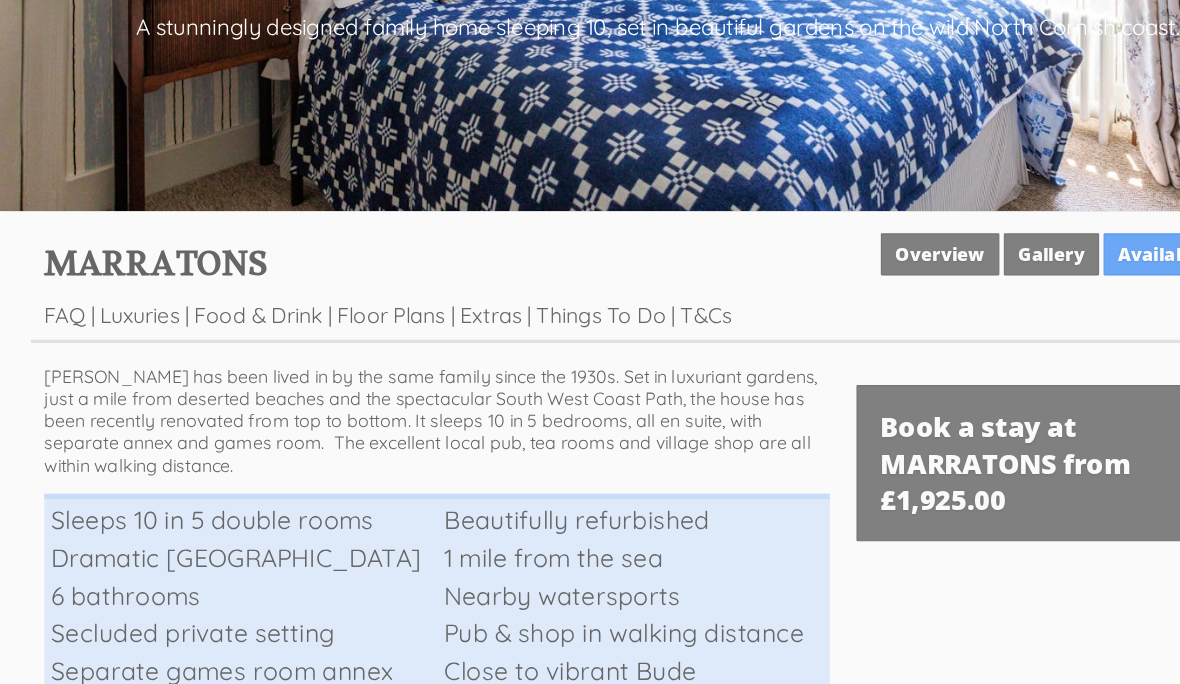 scroll, scrollTop: 395, scrollLeft: 0, axis: vertical 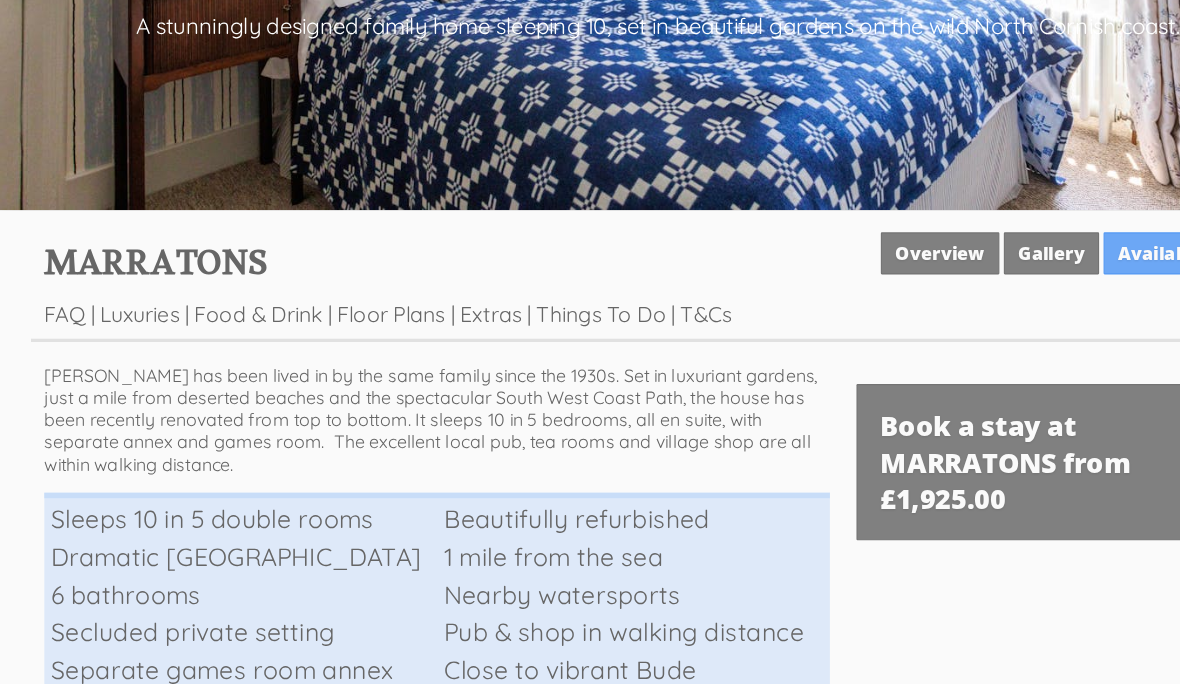 click on "Things To Do" at bounding box center (542, 284) 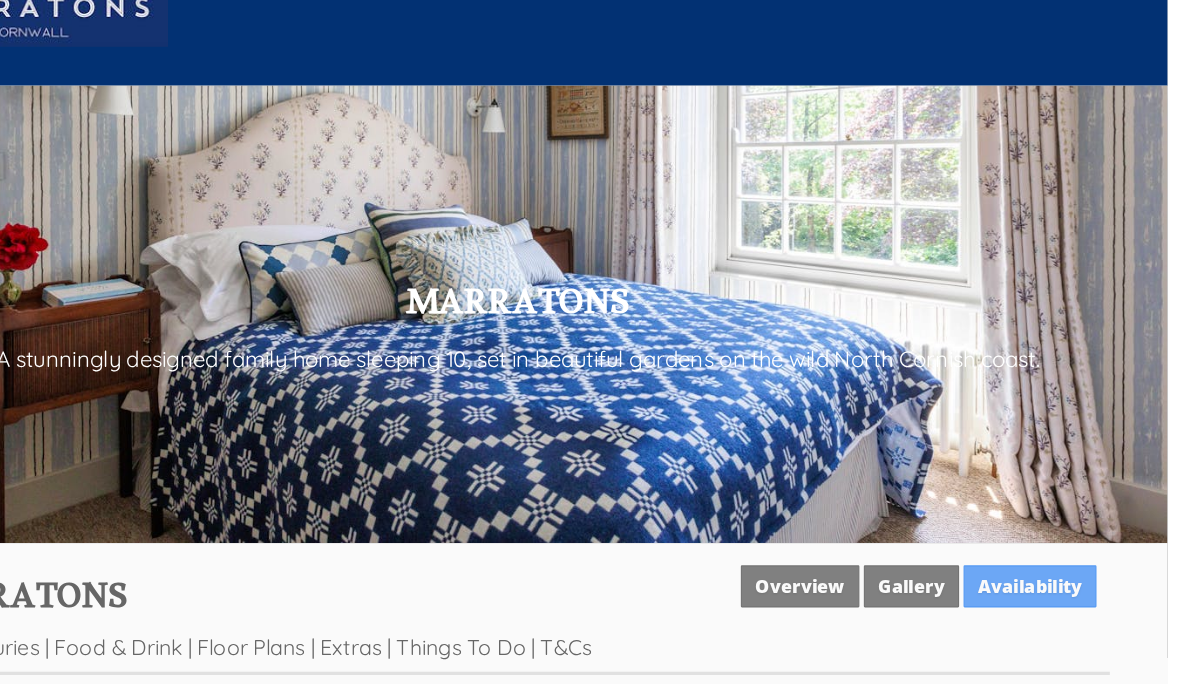 scroll, scrollTop: 0, scrollLeft: 0, axis: both 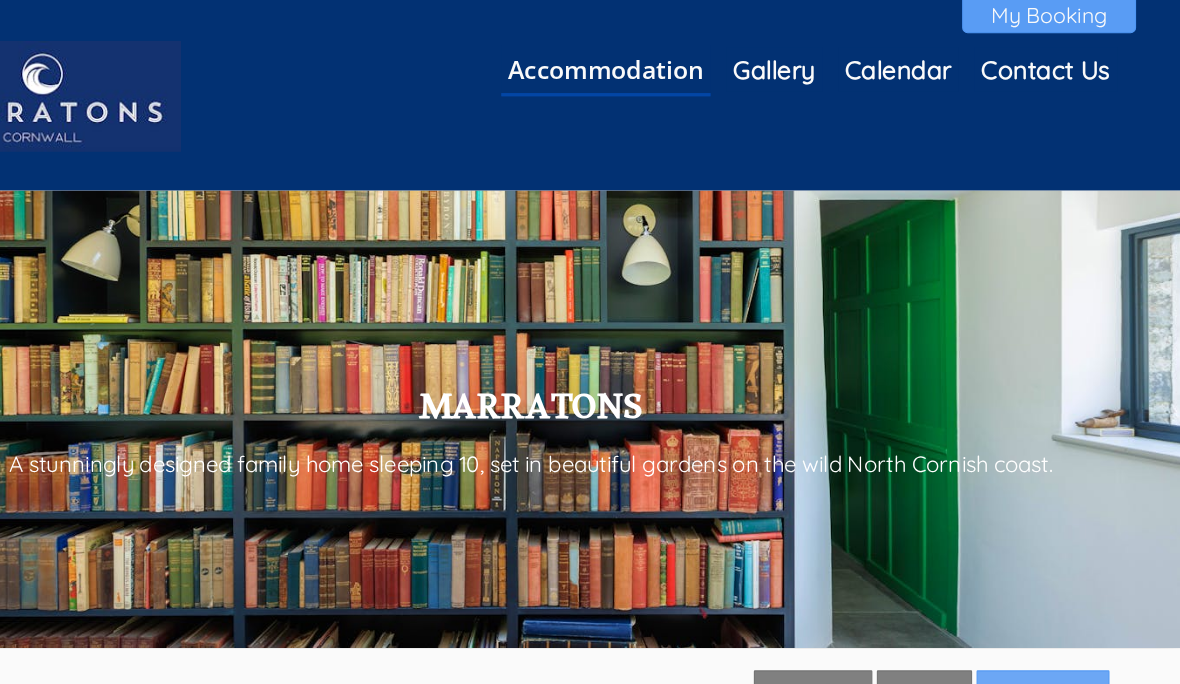 click on "Gallery" at bounding box center [813, 63] 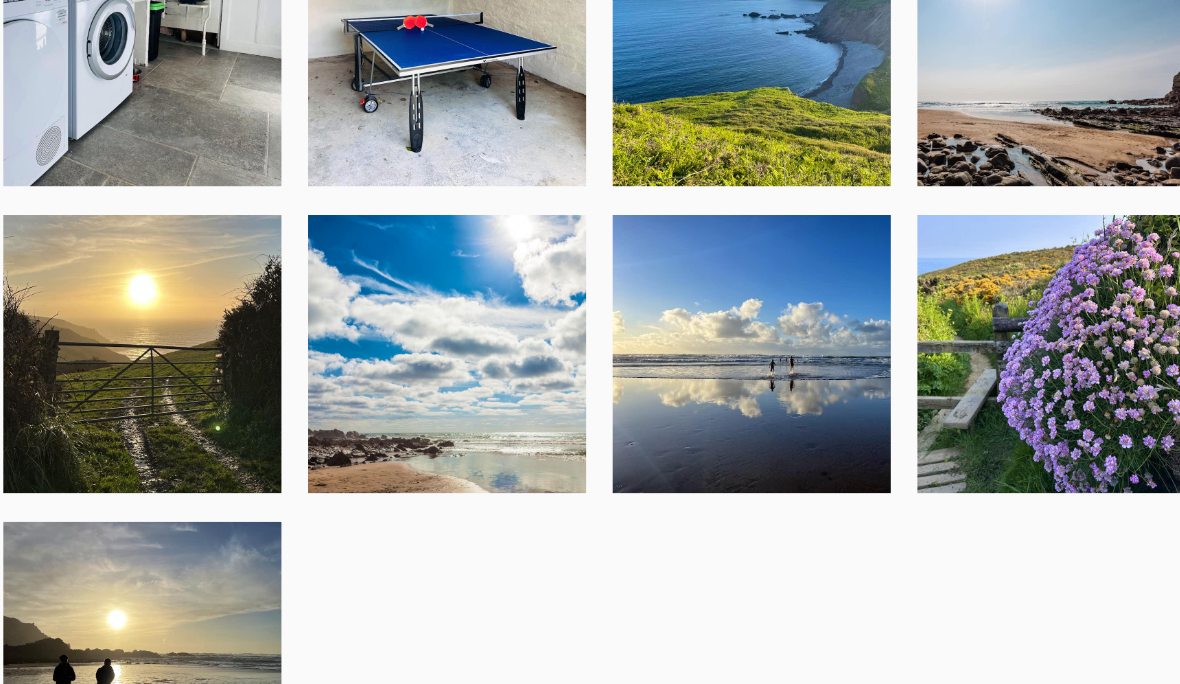 scroll, scrollTop: 4134, scrollLeft: 0, axis: vertical 